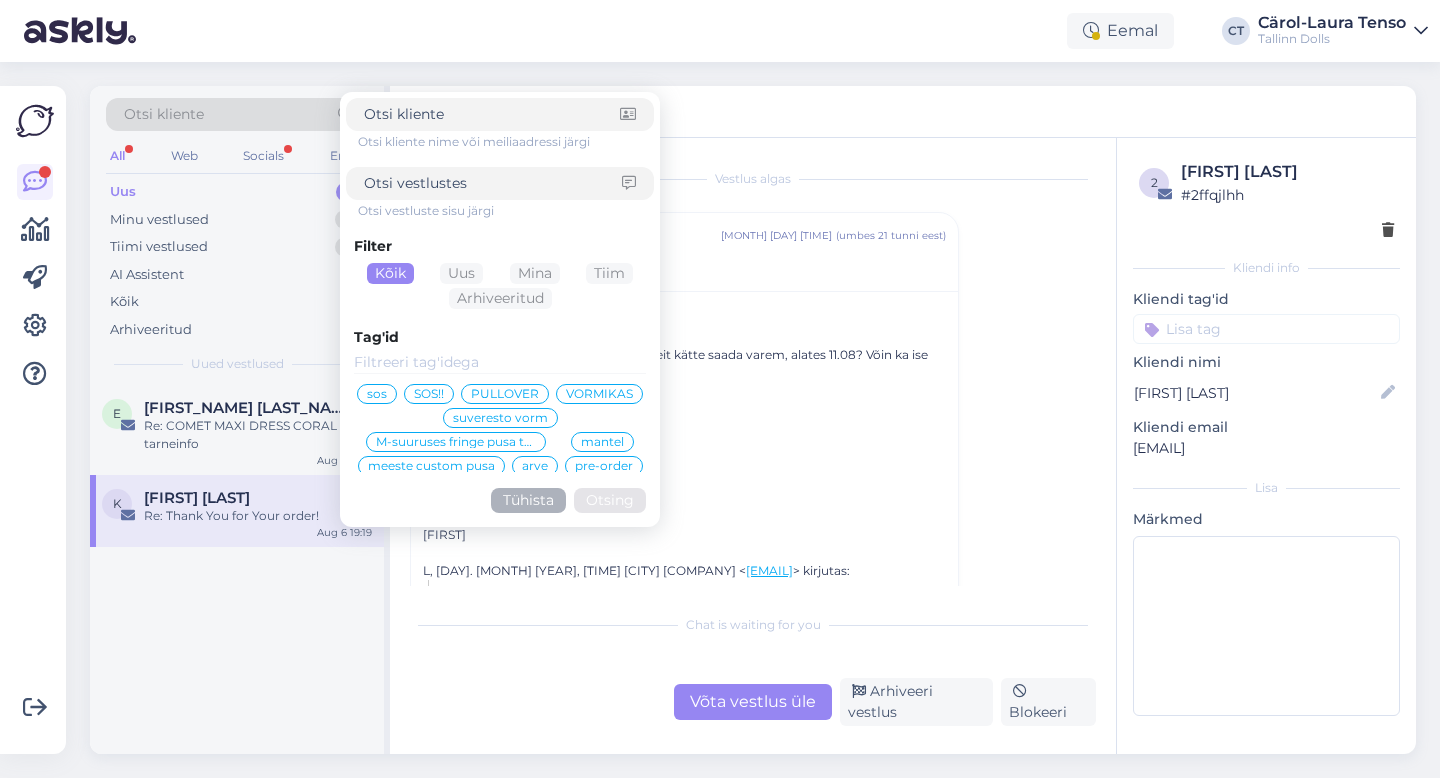 scroll, scrollTop: 0, scrollLeft: 0, axis: both 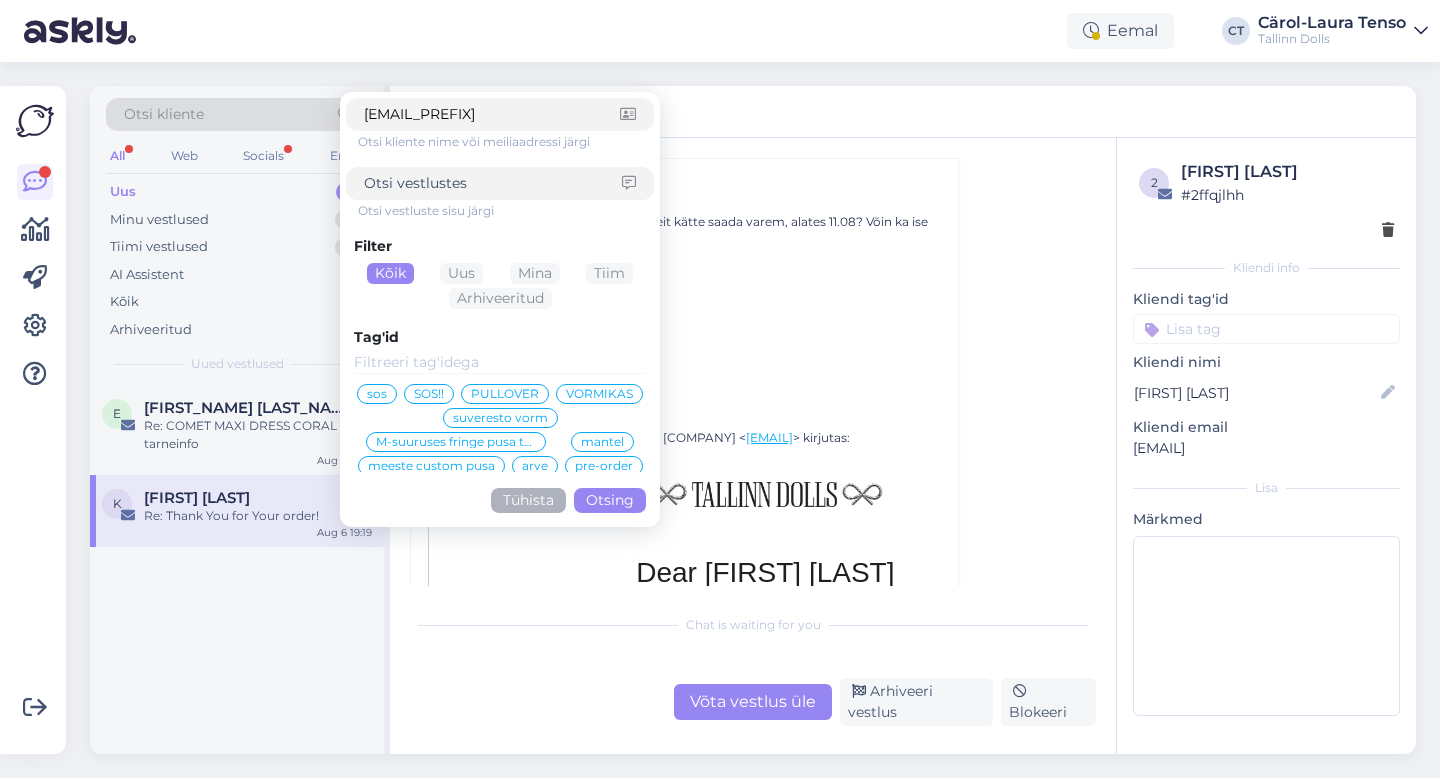 type on "[EMAIL_PREFIX]" 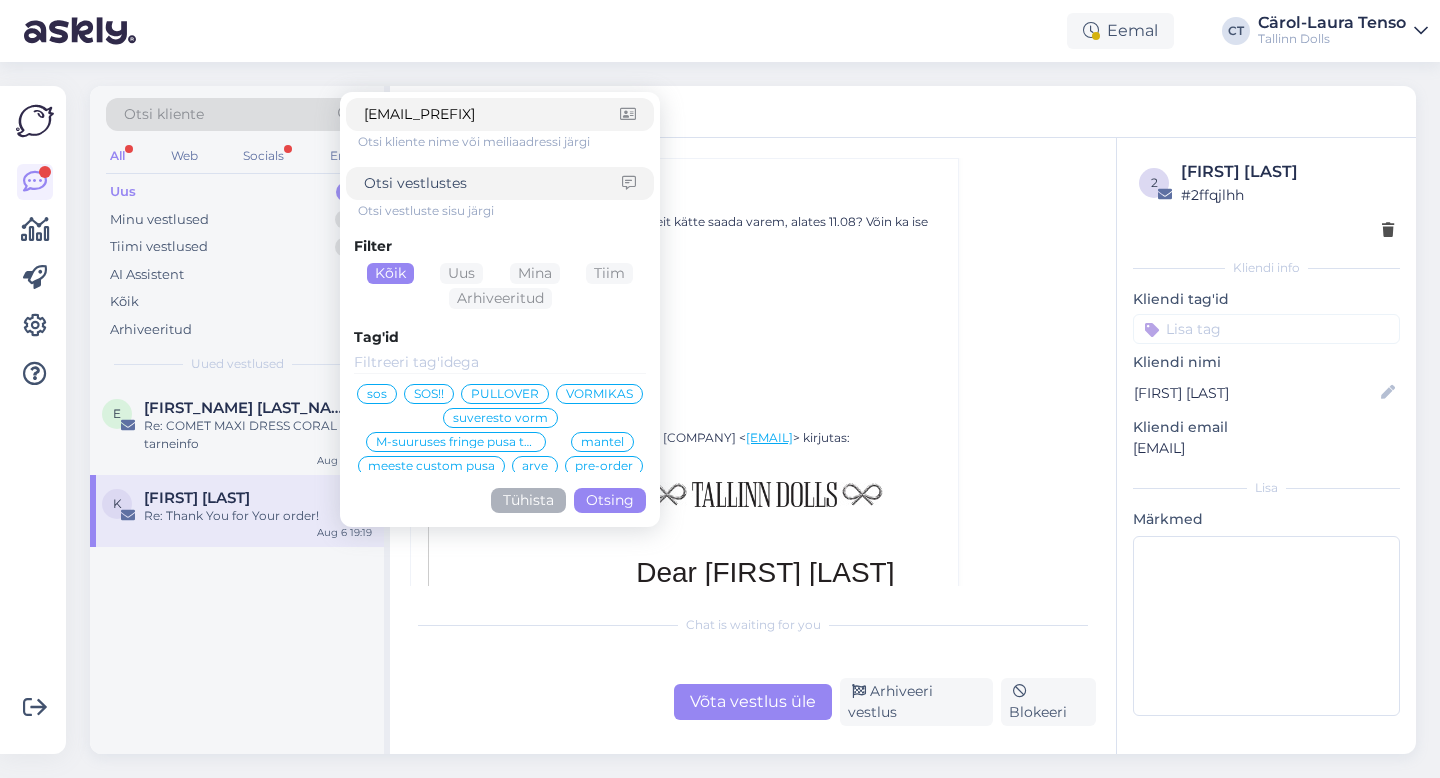 click on "Otsing" at bounding box center [610, 500] 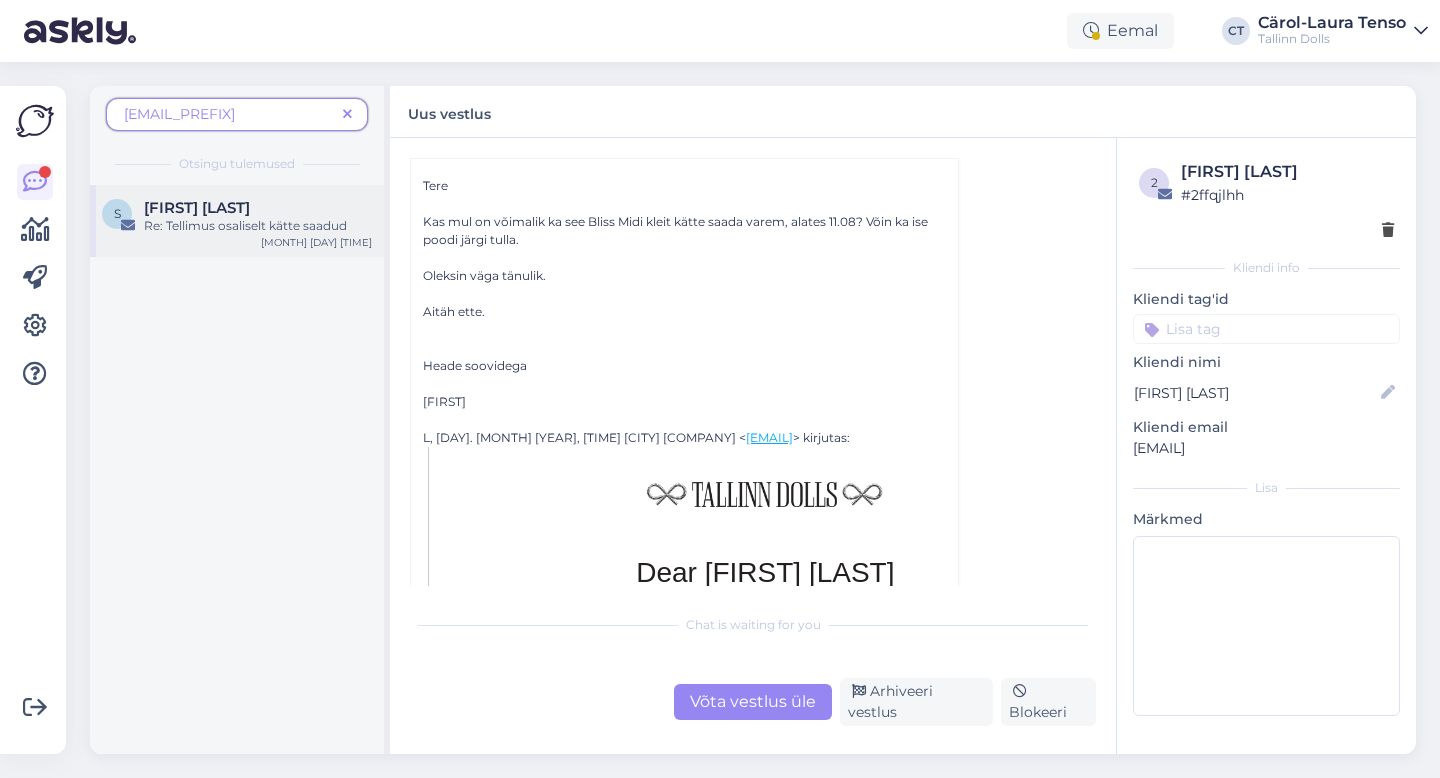 click on "Re: Tellimus osaliselt kätte saadud" at bounding box center [258, 226] 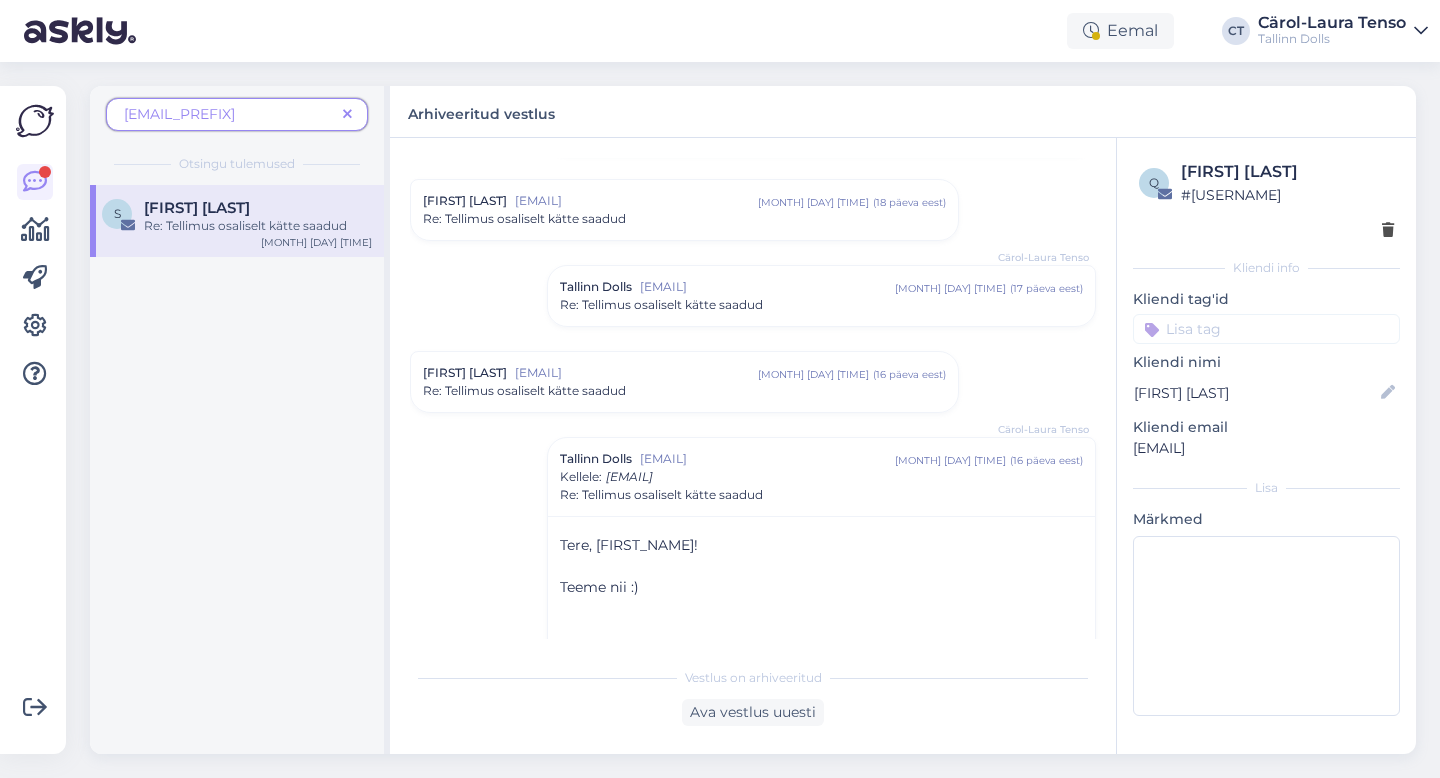scroll, scrollTop: 881, scrollLeft: 0, axis: vertical 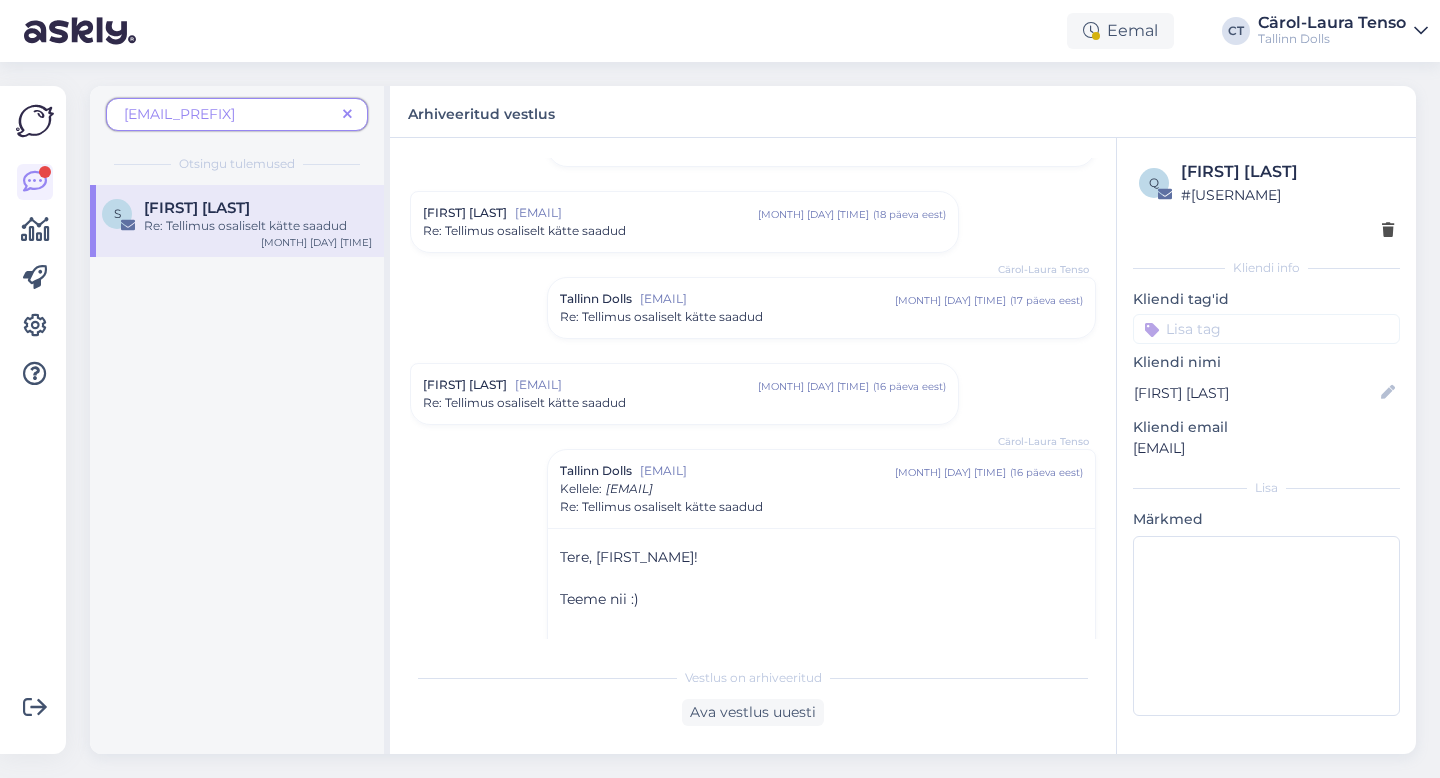 click on "[FIRST] [LAST] [EMAIL] [MONTH] [DAY] [TIME] ( [NUMBER] päeva eest ) Re: Tellimus osaliselt kätte saadud IMG_8773.jpeg [FILE_SIZE]" at bounding box center (684, 394) 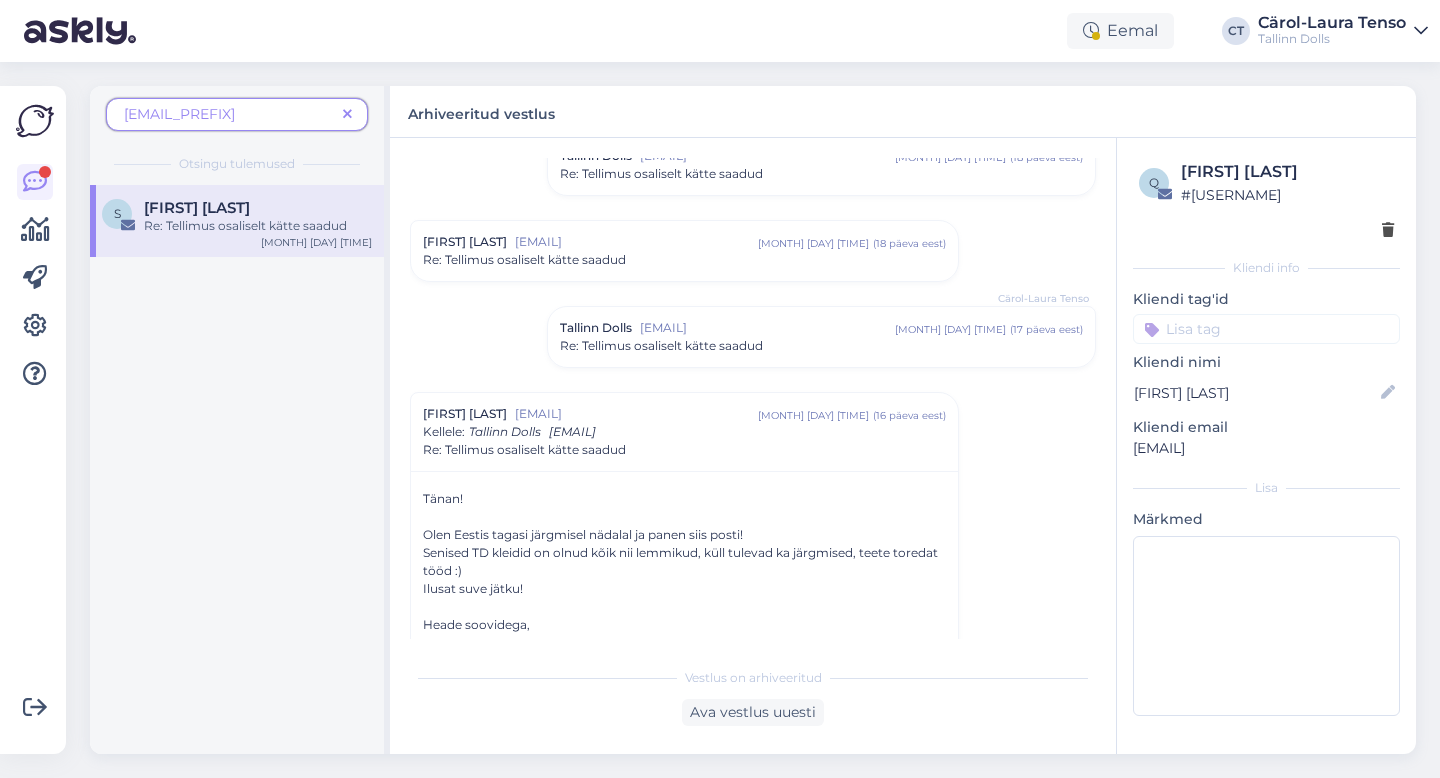 scroll, scrollTop: 849, scrollLeft: 0, axis: vertical 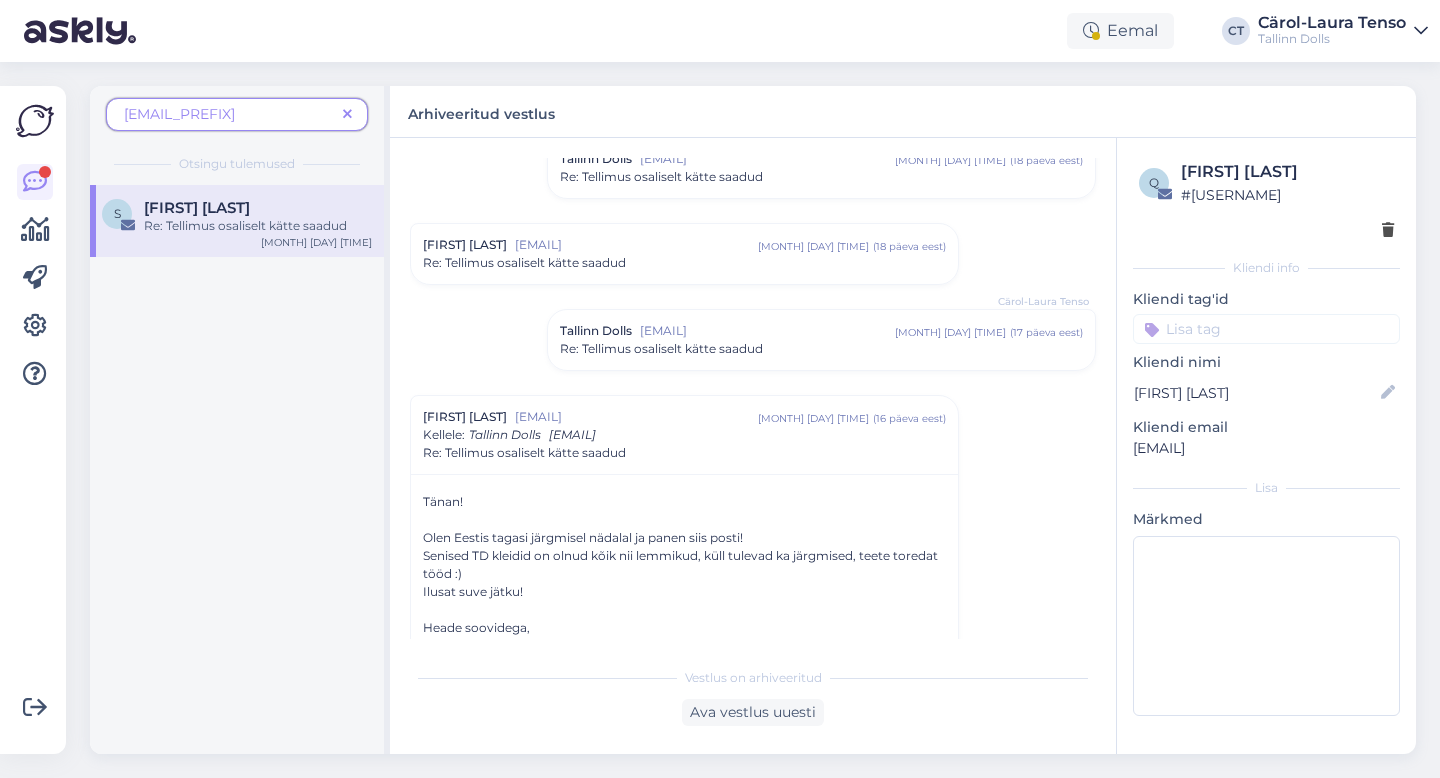 click on "Re: Tellimus osaliselt kätte saadud" at bounding box center [661, 349] 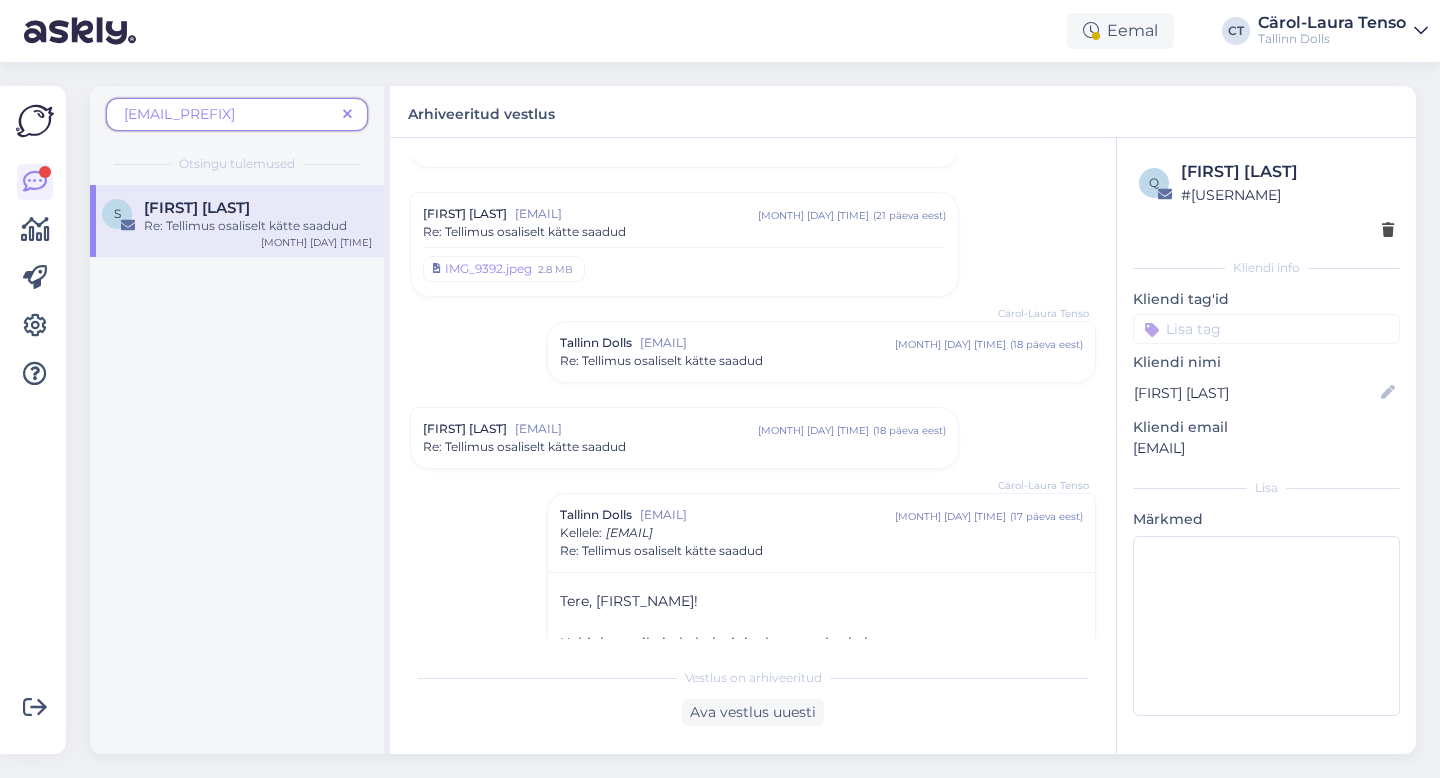 click on "Re: Tellimus osaliselt kätte saadud" at bounding box center (661, 361) 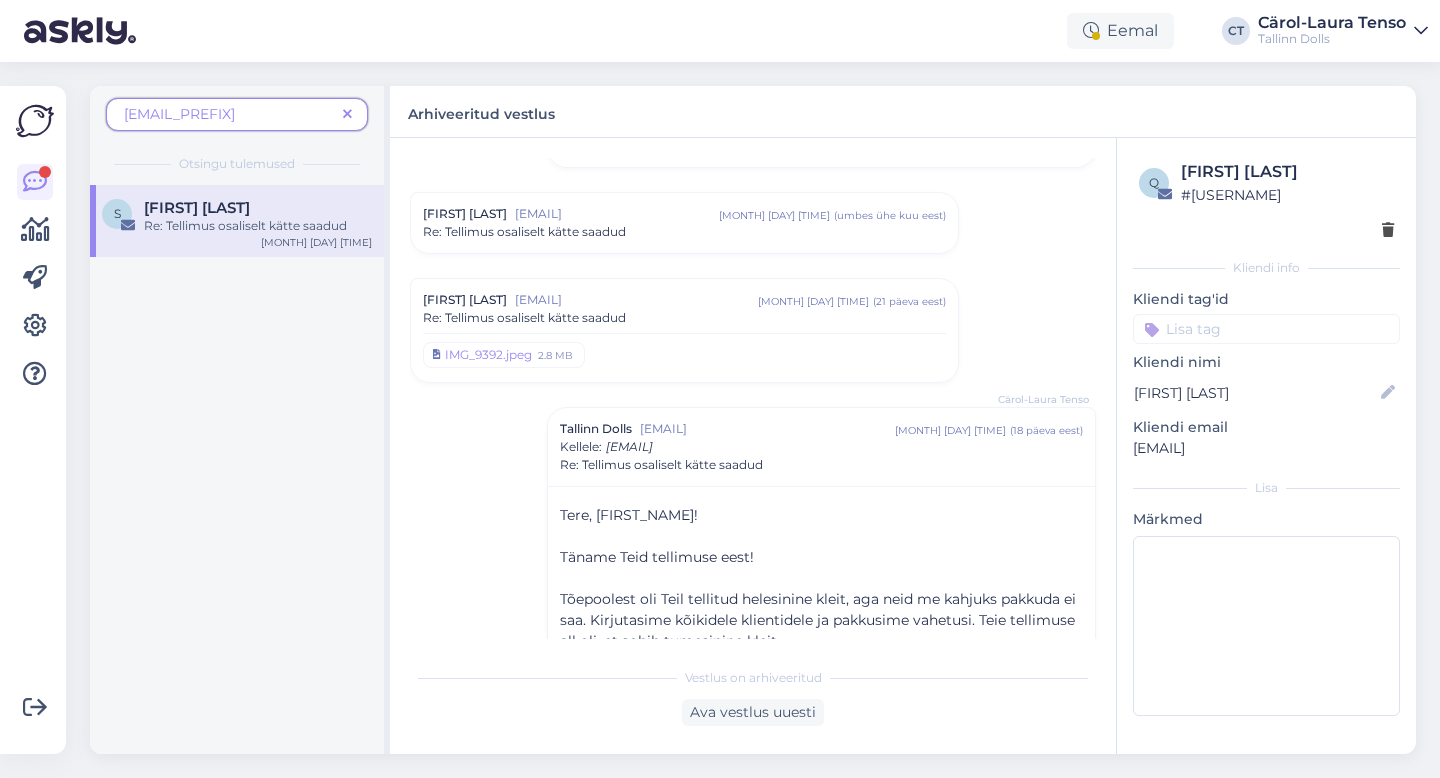 scroll, scrollTop: 562, scrollLeft: 0, axis: vertical 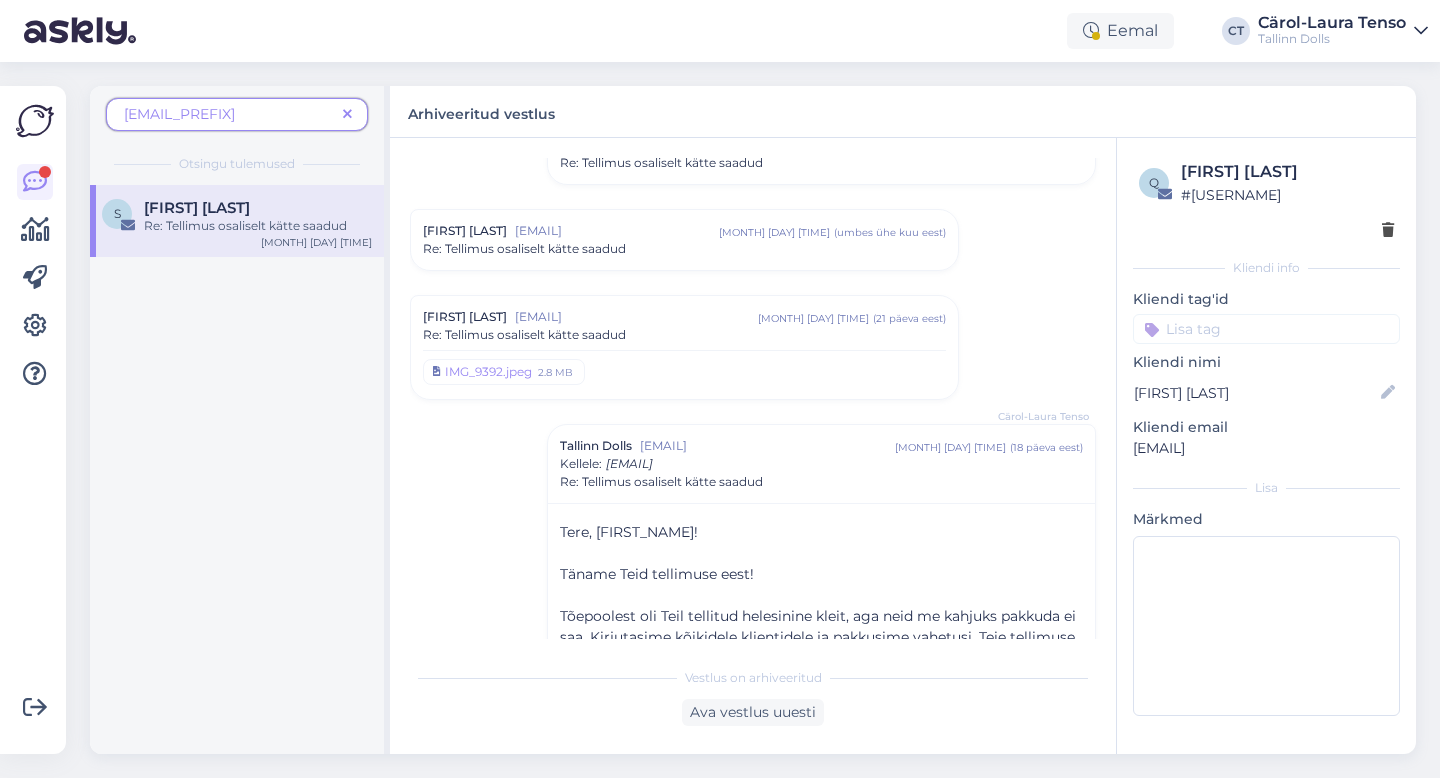 click on "[FIRST_NAME] [LAST_NAME] [EMAIL] [MONTH] [DAY] [TIME] ( [RELATIVE_TIME] ) Re: Tellimus osaliselt kätte saadud IMG_9392.jpeg 2.8 MB" at bounding box center [684, 347] 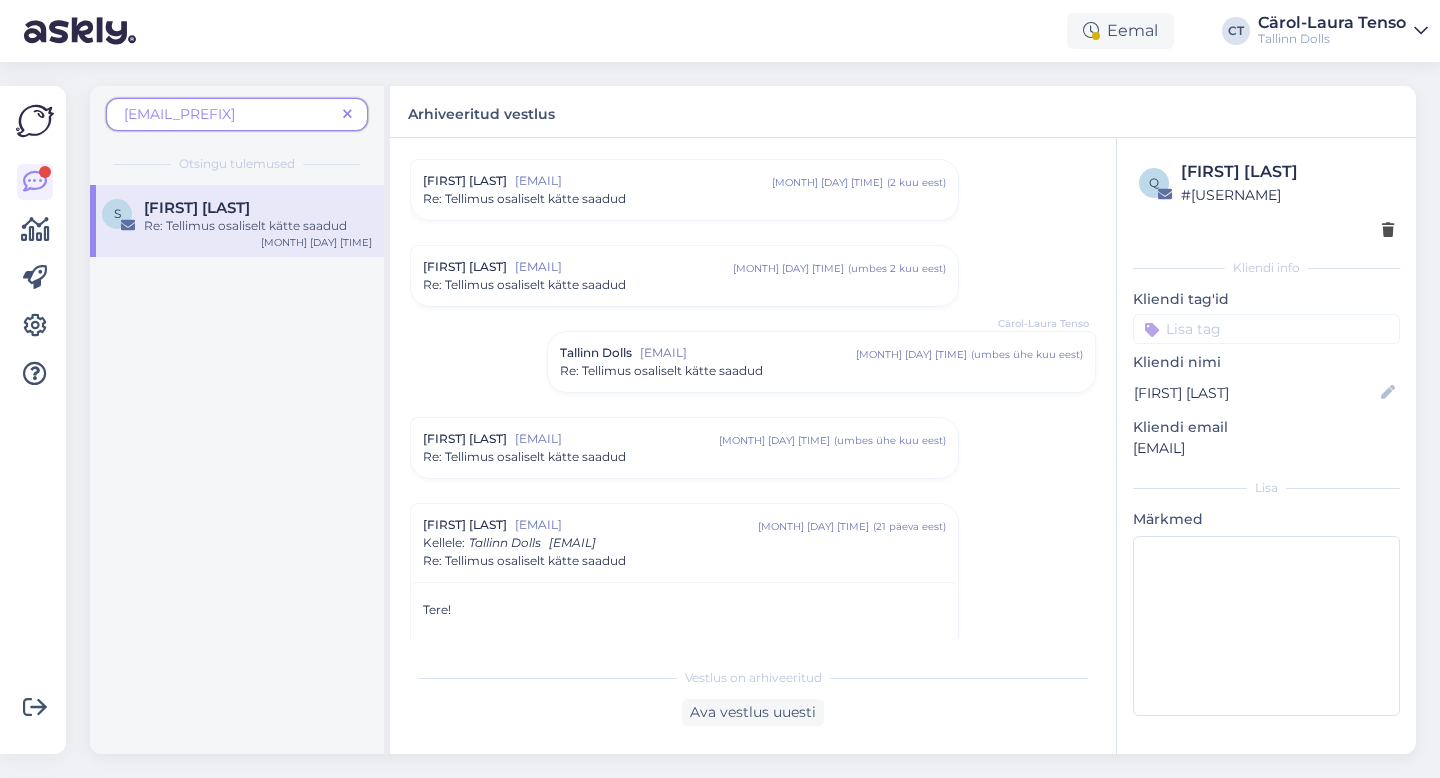 scroll, scrollTop: 290, scrollLeft: 0, axis: vertical 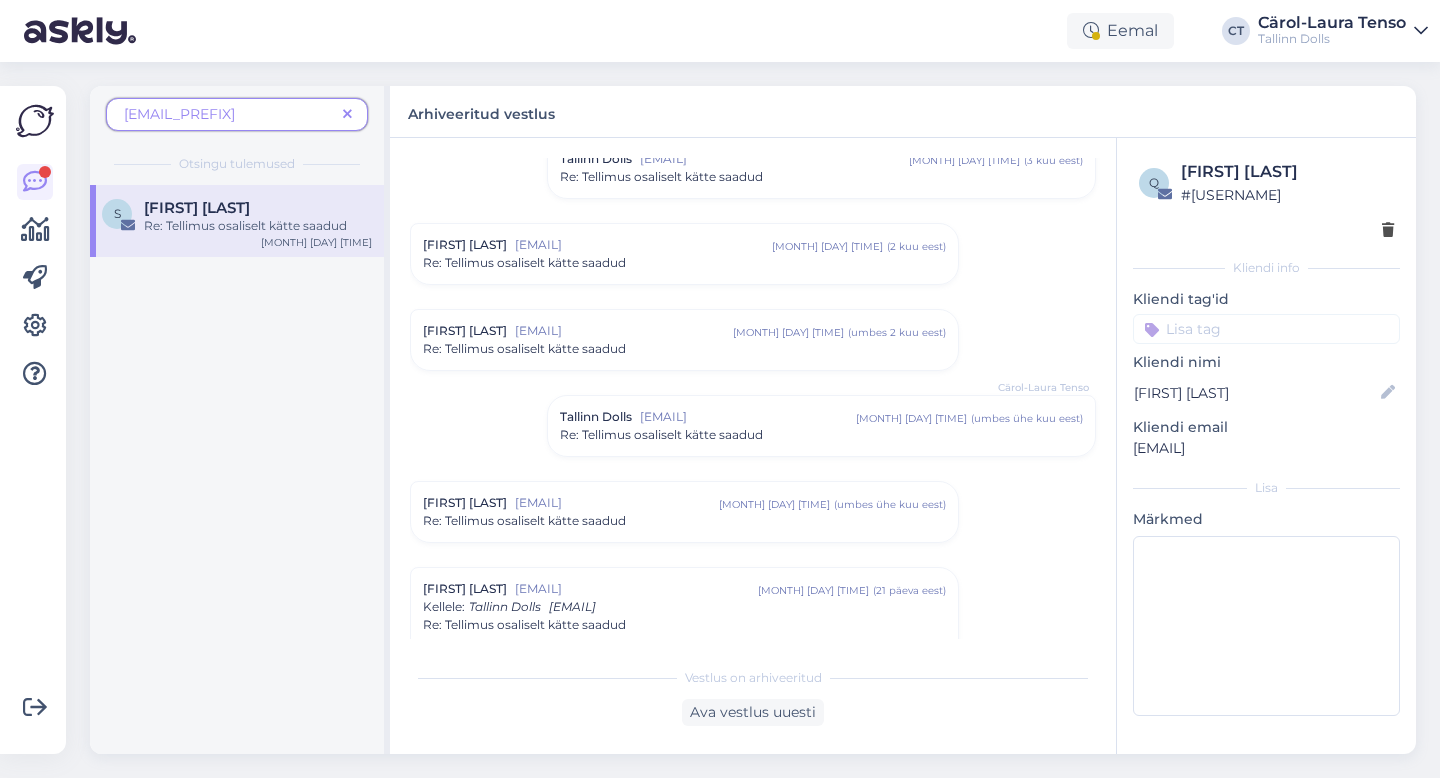 click on "[EMAIL]" at bounding box center (748, 417) 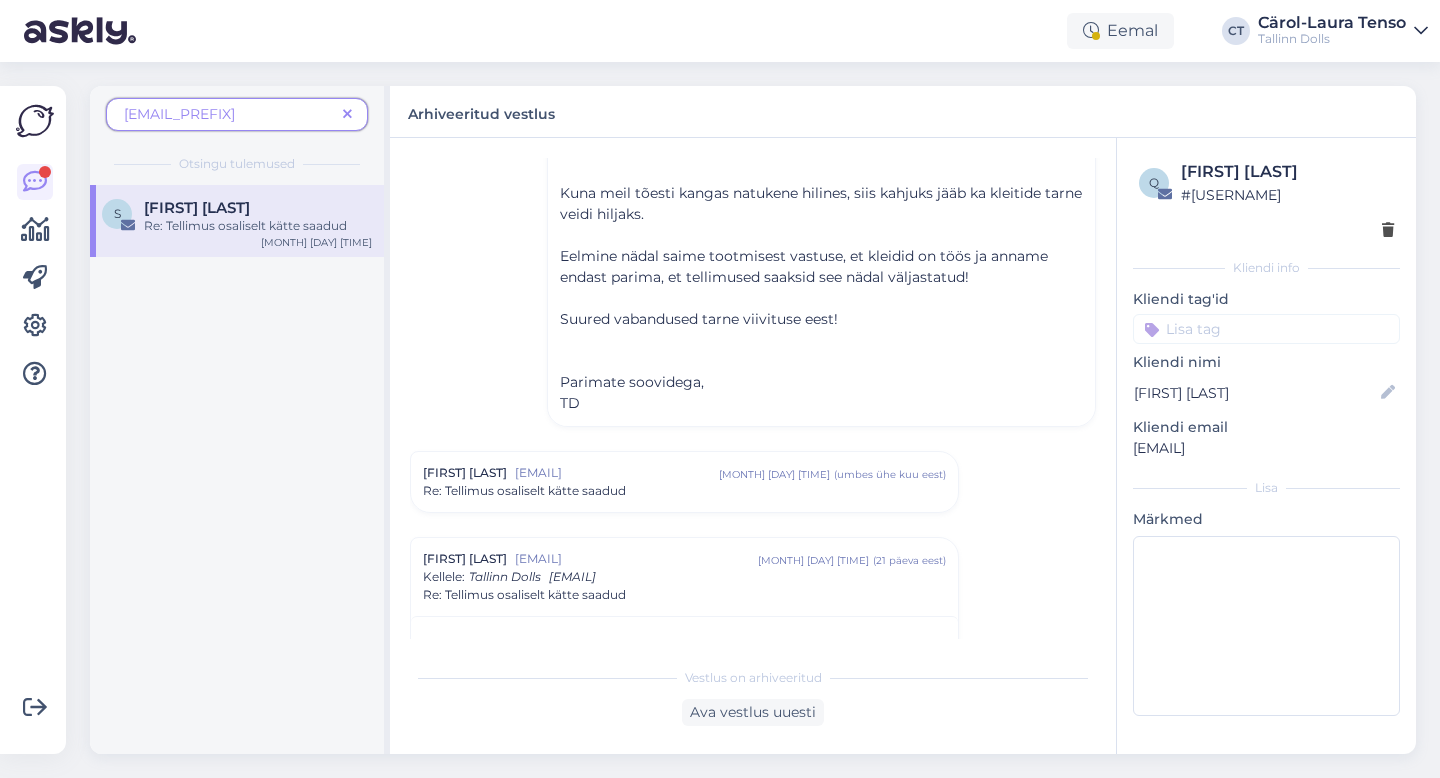 scroll, scrollTop: 725, scrollLeft: 0, axis: vertical 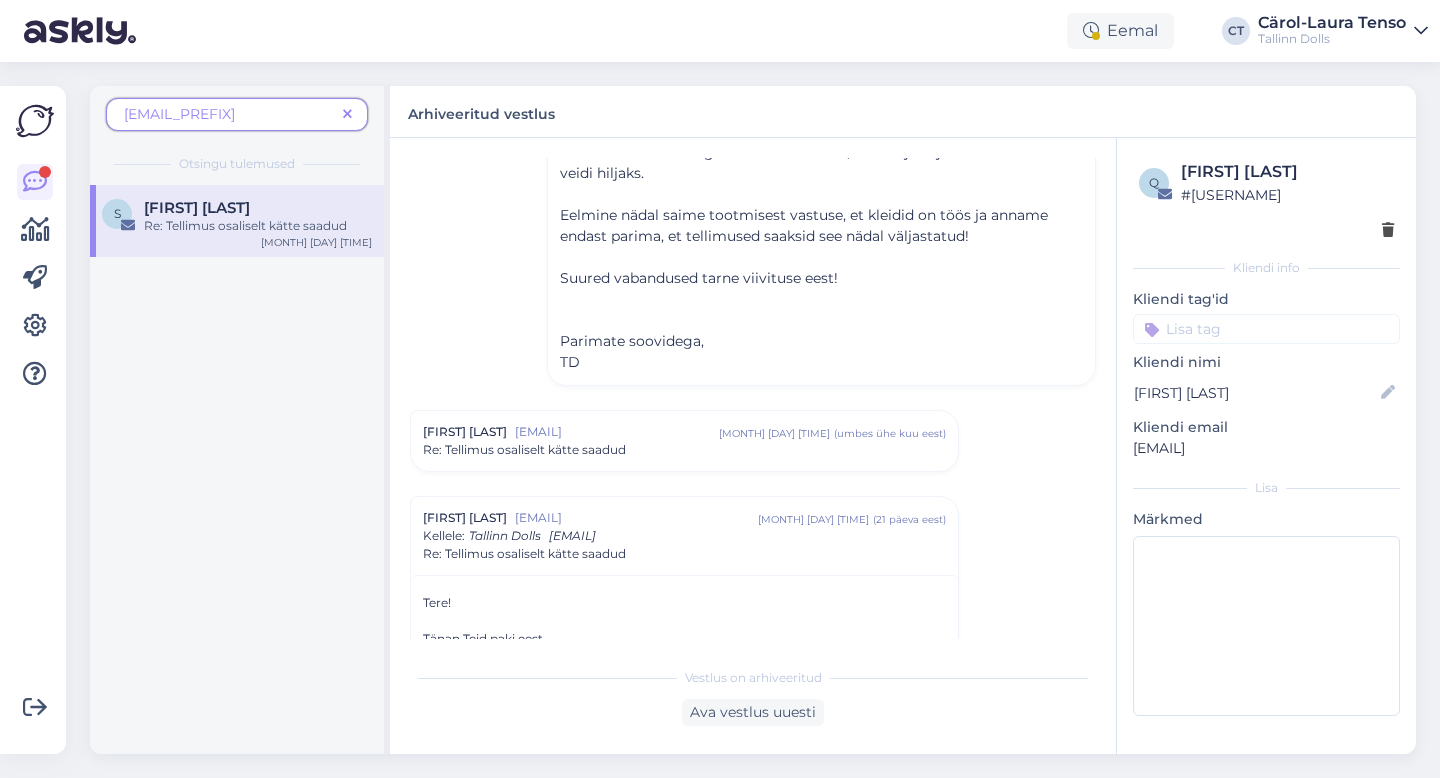 click on "Re: Tellimus osaliselt kätte saadud" at bounding box center (684, 450) 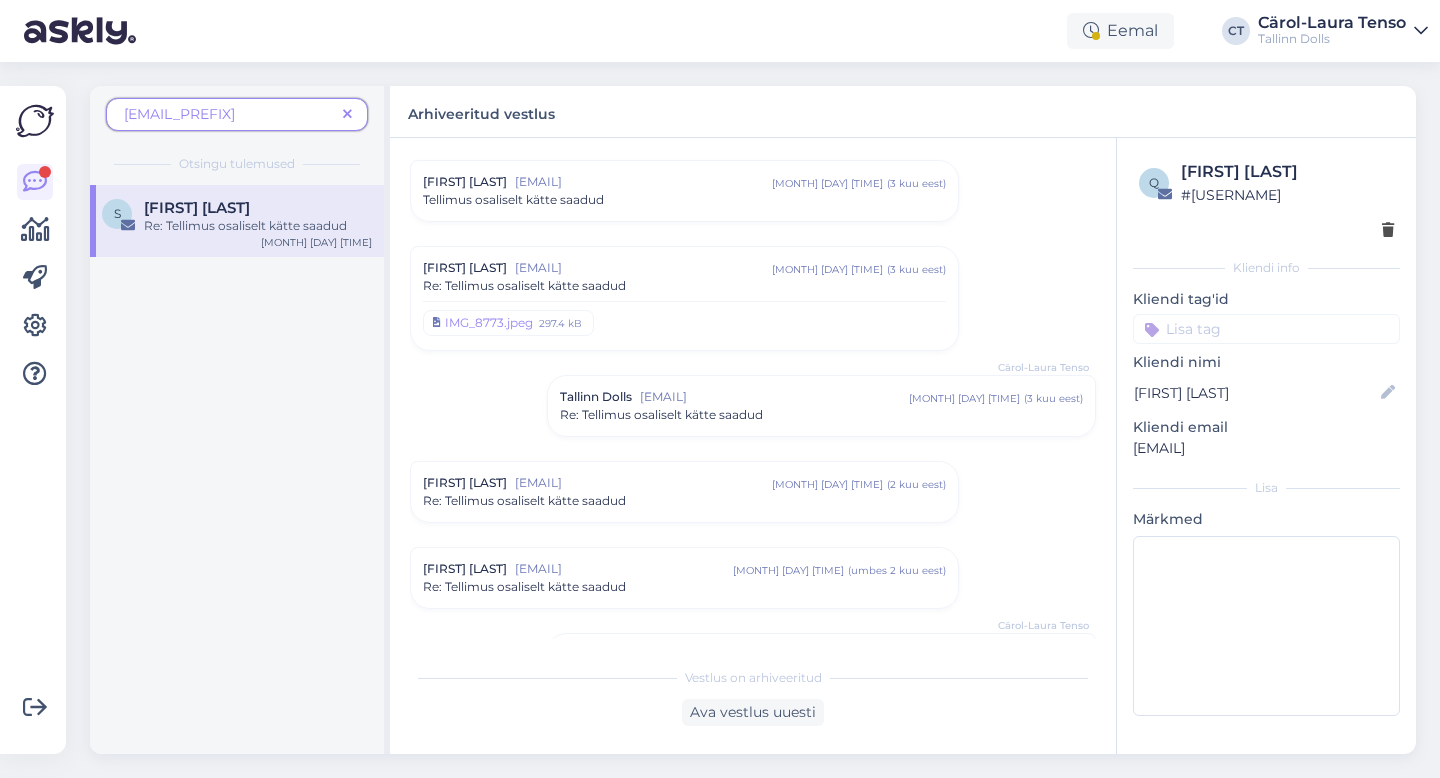 scroll, scrollTop: 0, scrollLeft: 0, axis: both 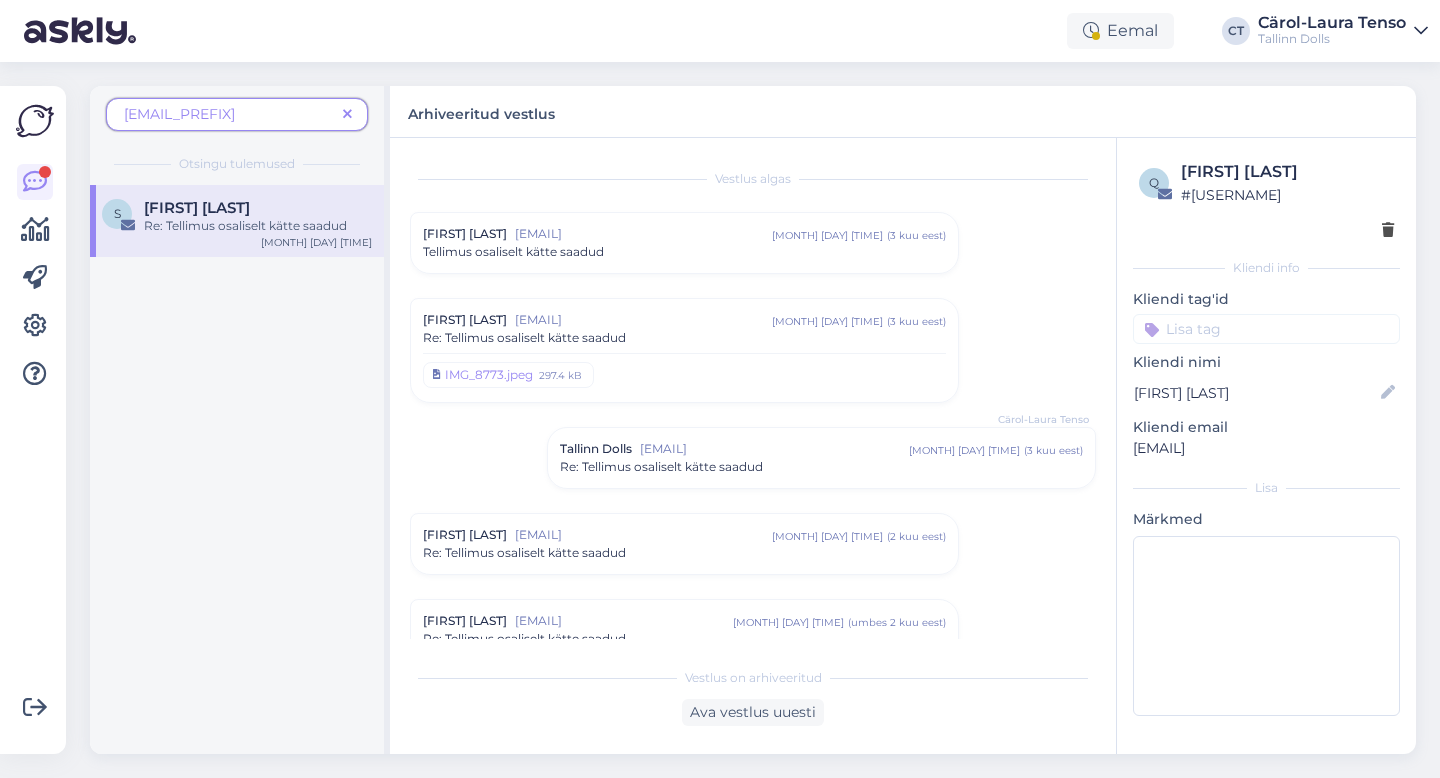 click on "[FIRST] [LAST] [EMAIL] [MONTH] [DAY] [TIME] ( [NUMBER] kuu eest ) Tellimus osaliselt kätte saadud" at bounding box center [684, 243] 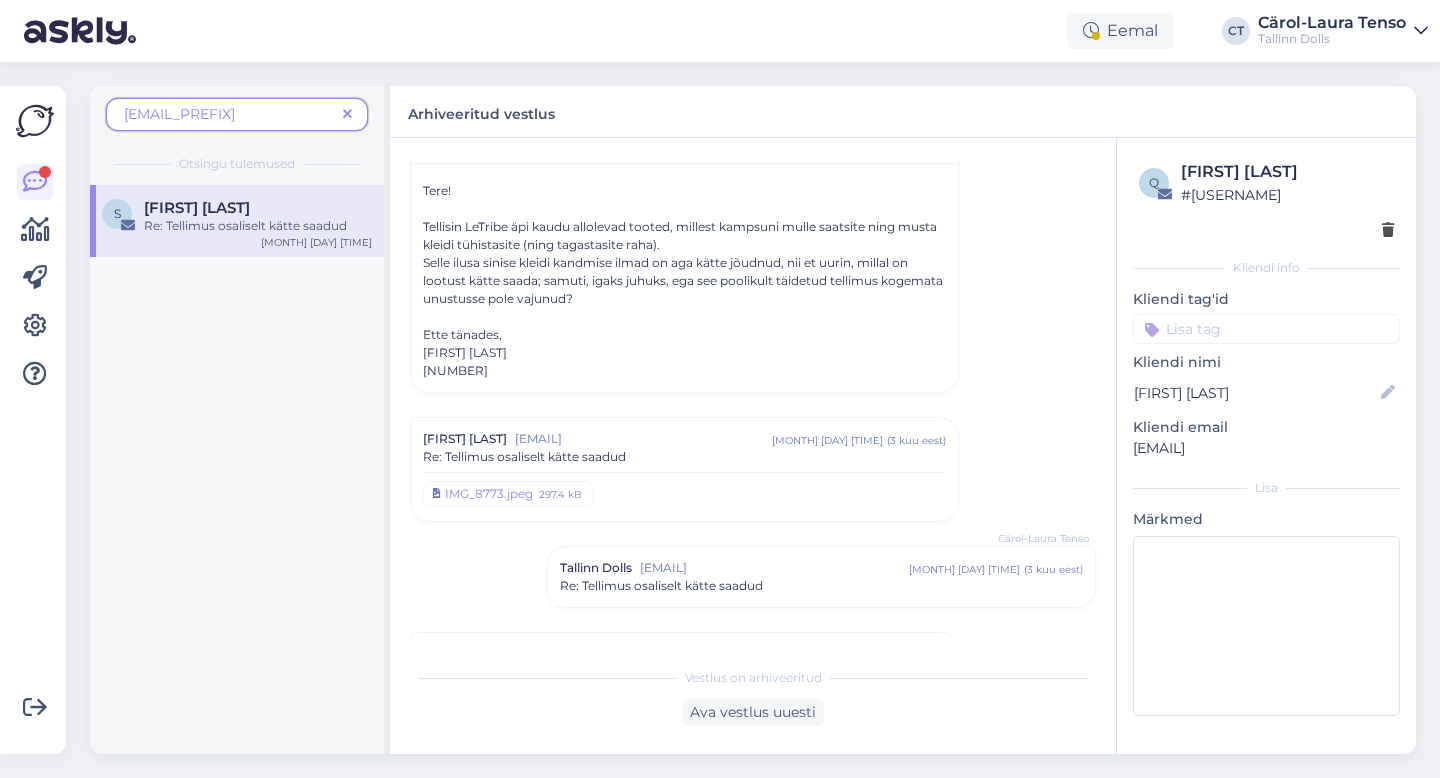 scroll, scrollTop: 432, scrollLeft: 0, axis: vertical 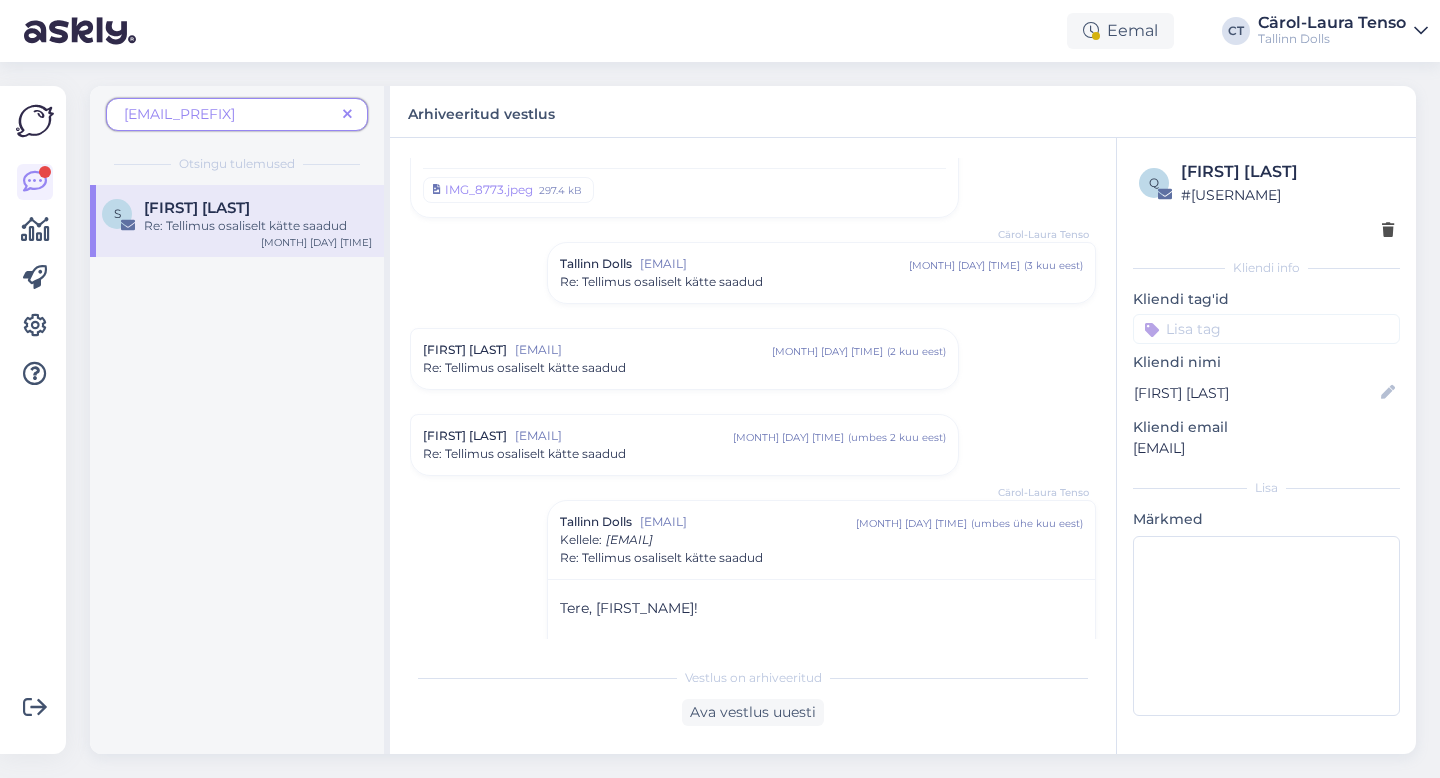 click on "[FIRST] [LAST] [EMAIL] [MONTH] [DAY] [TIME] ( [NUMBER] kuu eest ) Re: Tellimus osaliselt kätte saadud IMG_8773.jpeg [FILE_SIZE]" at bounding box center [684, 165] 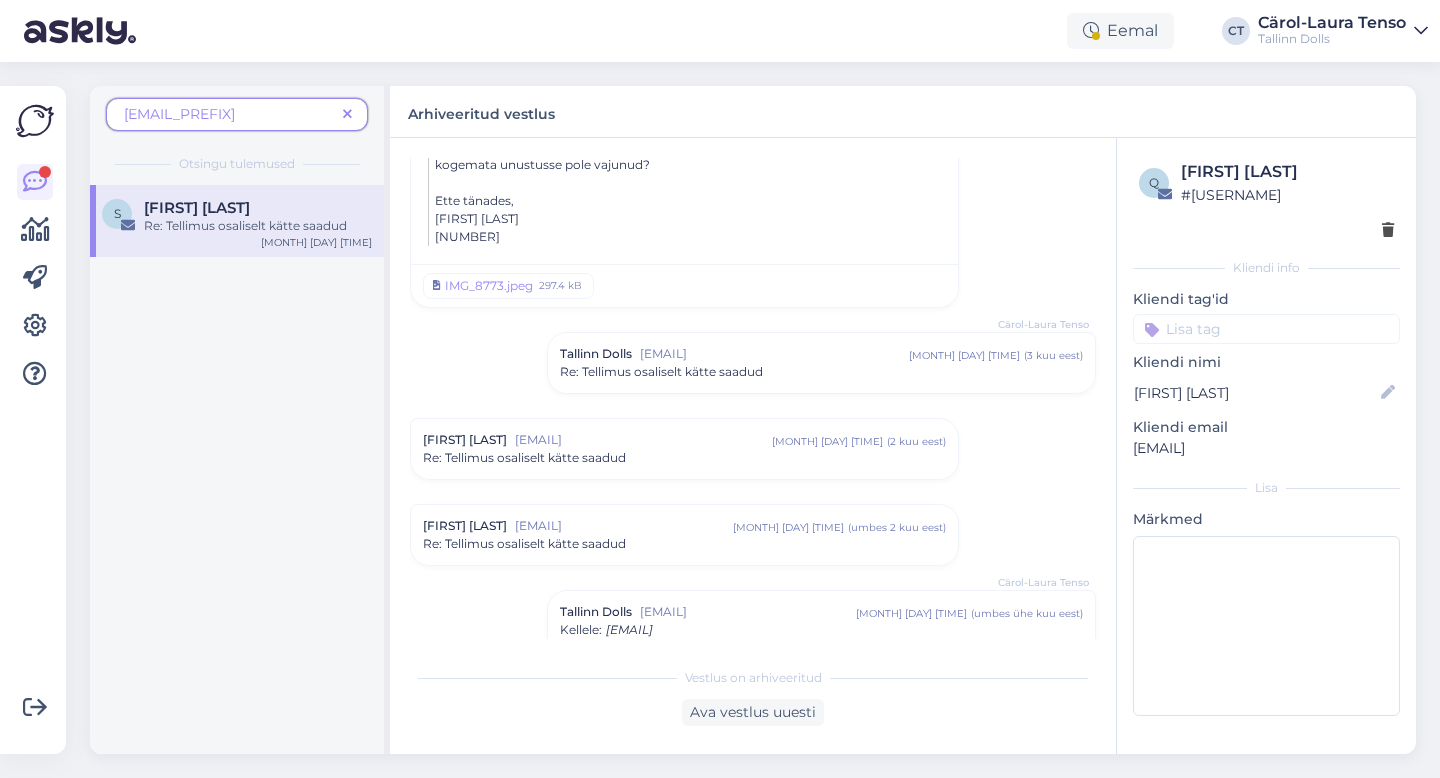 scroll, scrollTop: 1727, scrollLeft: 0, axis: vertical 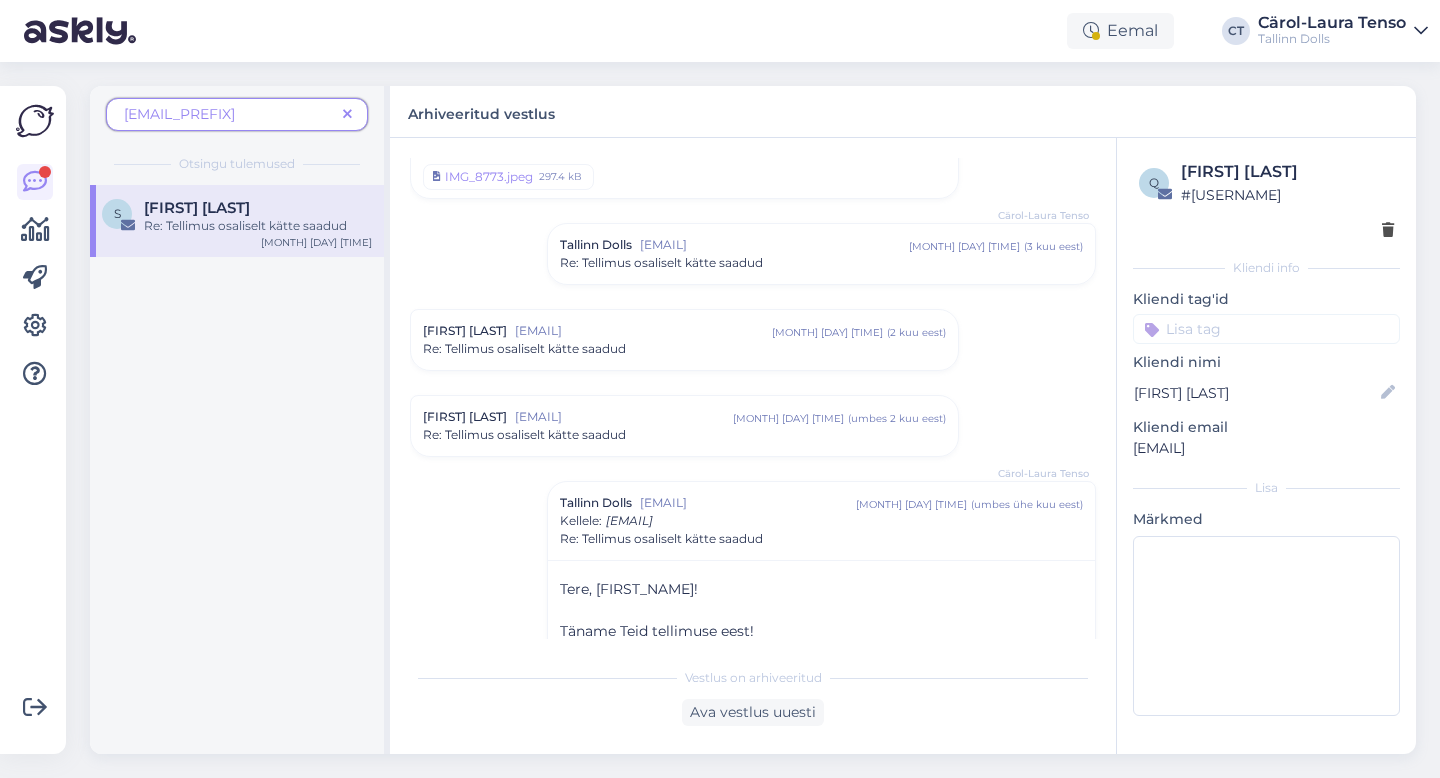click on "Re: Tellimus osaliselt kätte saadud" at bounding box center [821, 263] 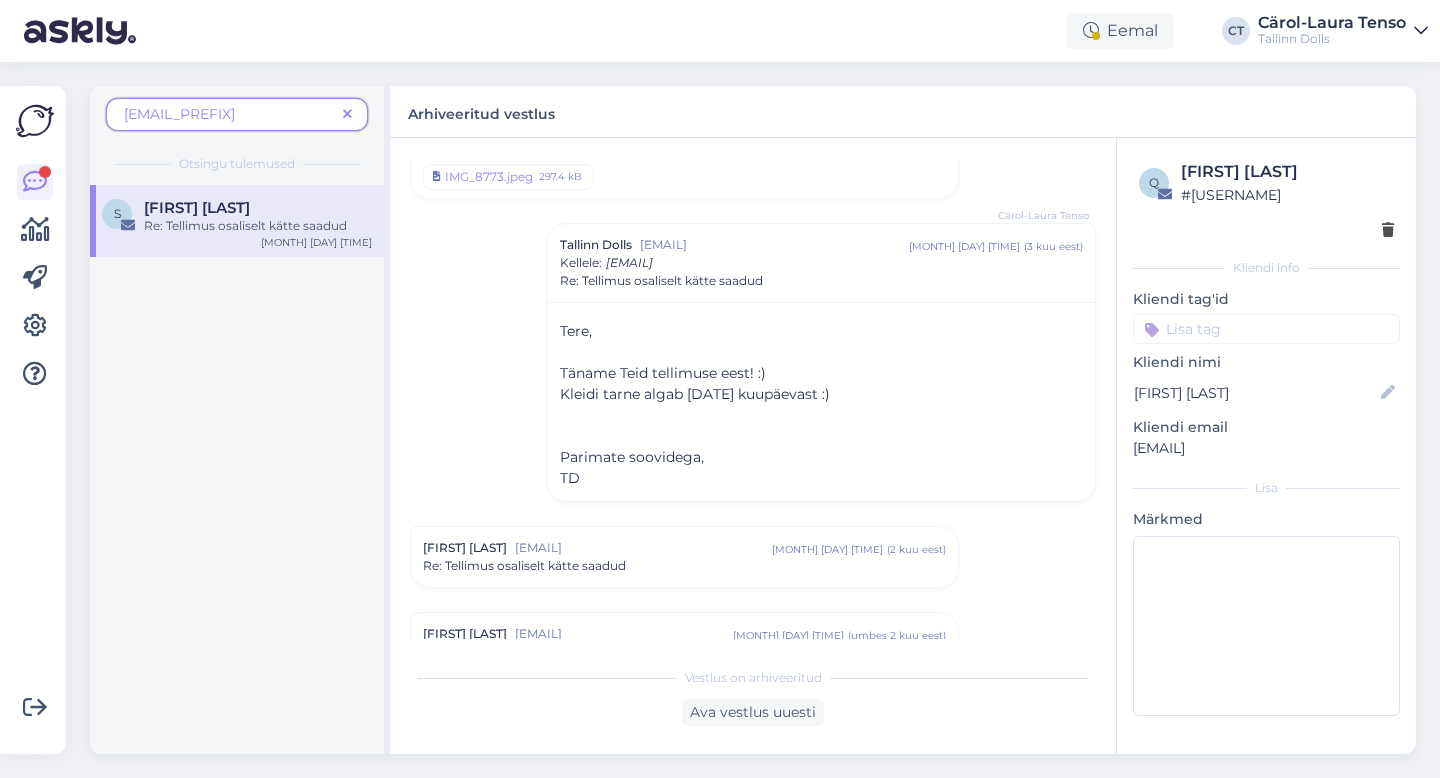 scroll, scrollTop: 1842, scrollLeft: 0, axis: vertical 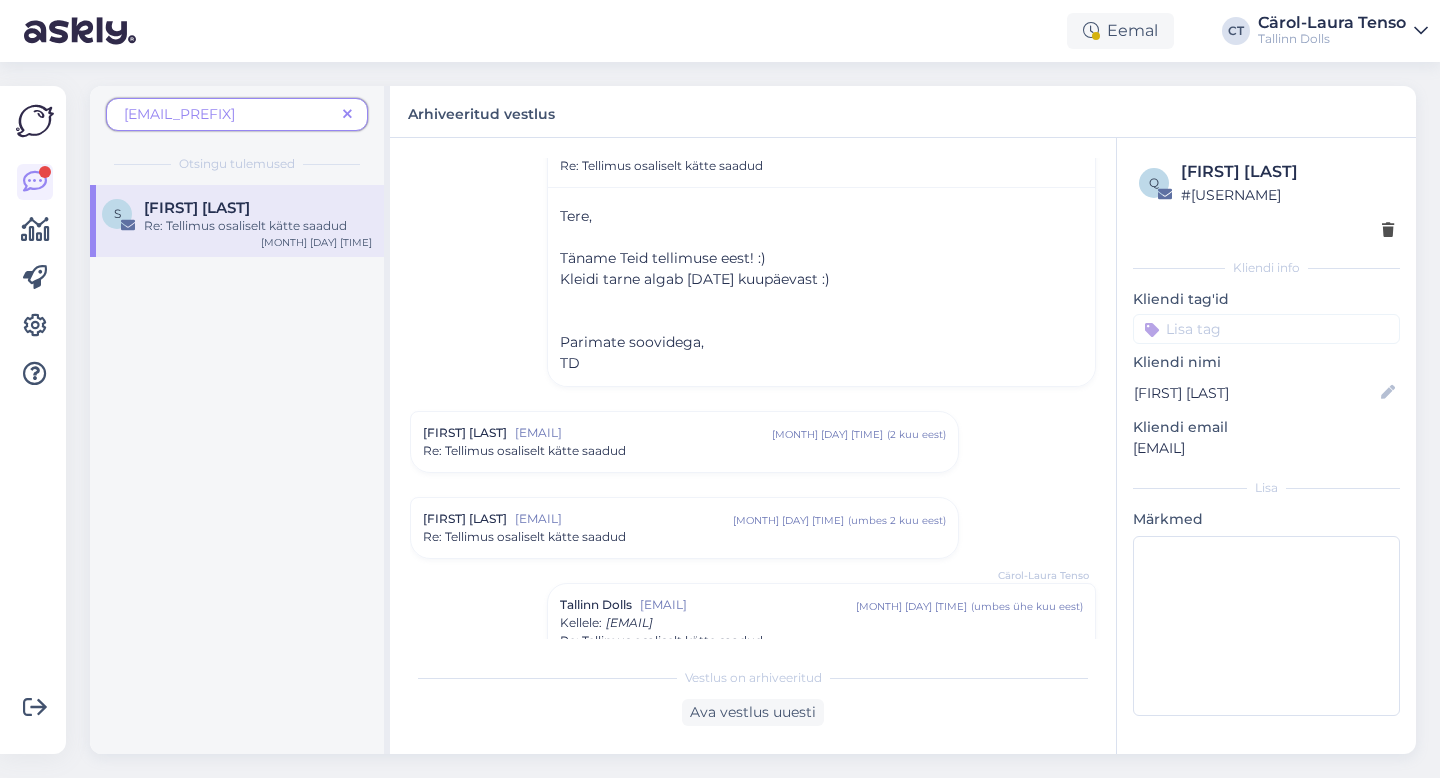 click on "[EMAIL]" at bounding box center [643, 433] 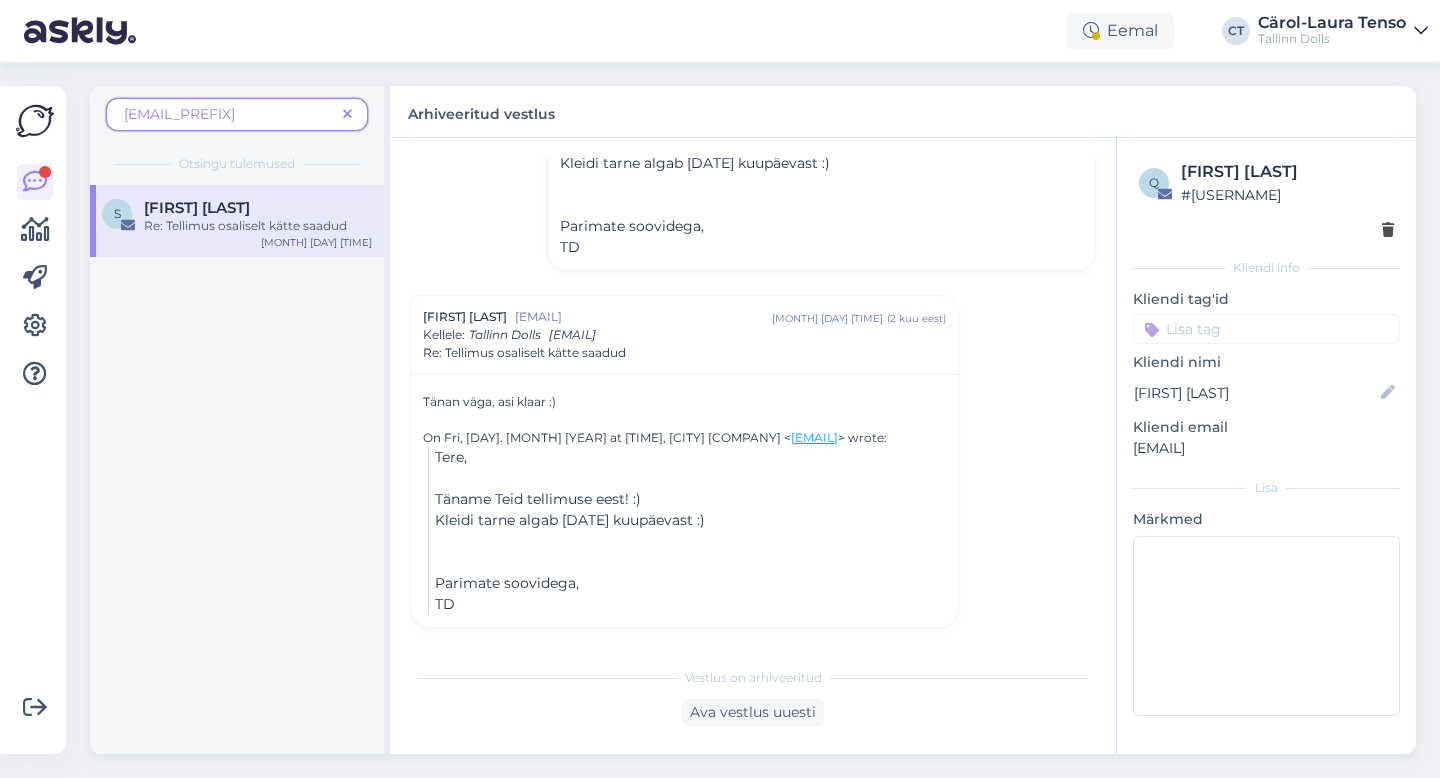 scroll, scrollTop: 1972, scrollLeft: 0, axis: vertical 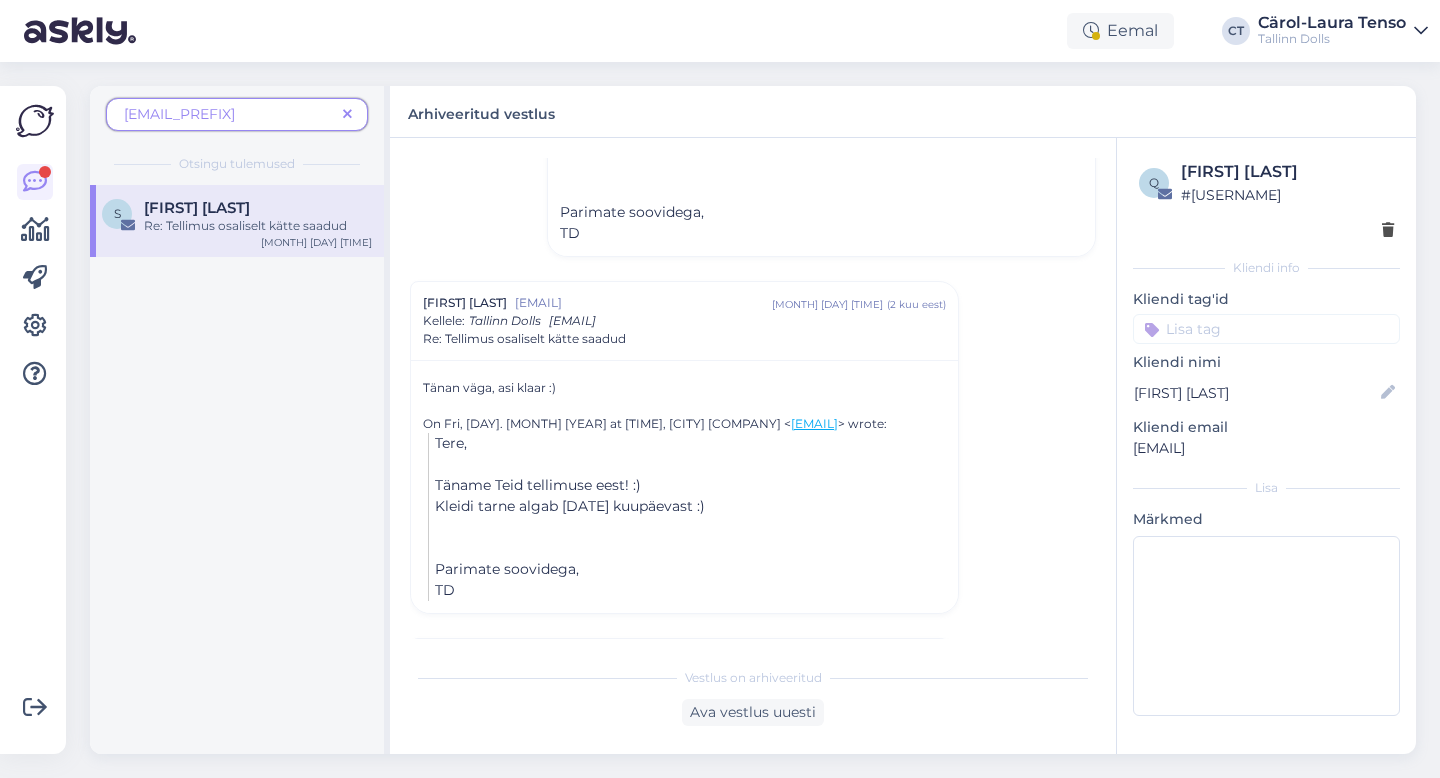 click at bounding box center [347, 115] 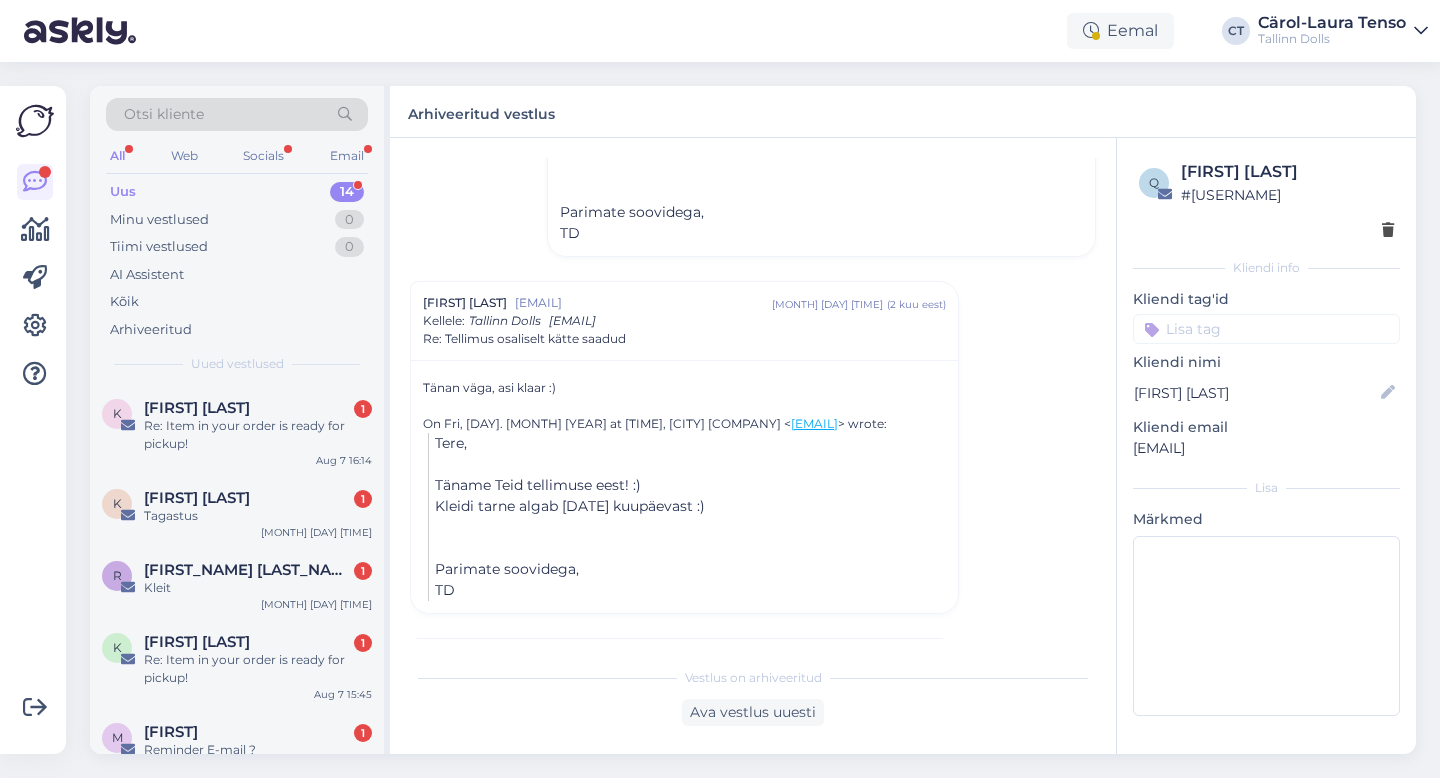 scroll, scrollTop: 729, scrollLeft: 0, axis: vertical 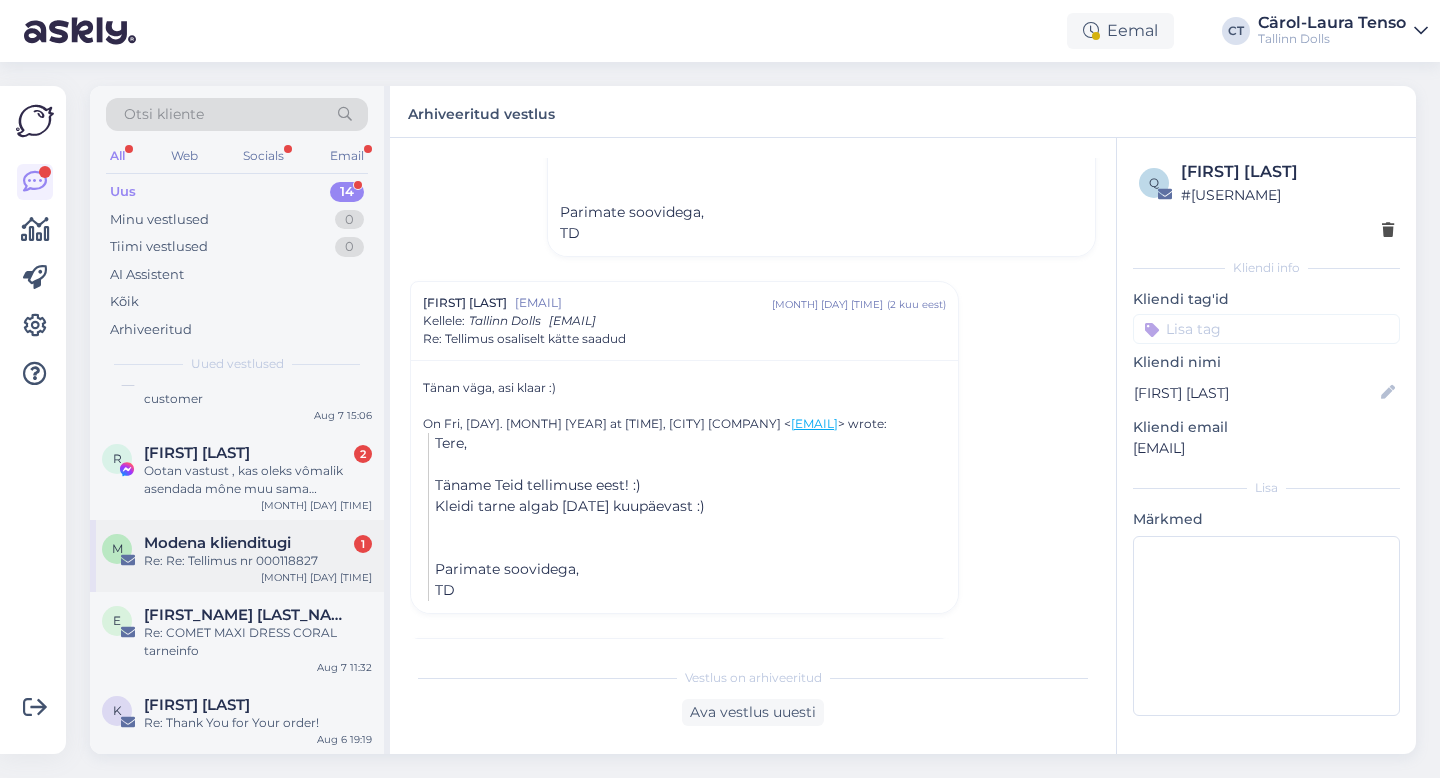 click on "M Modena klienditugi 1 Re: Re: Tellimus nr 000118827 [MONTH] [DAY] [TIME]" at bounding box center (237, 556) 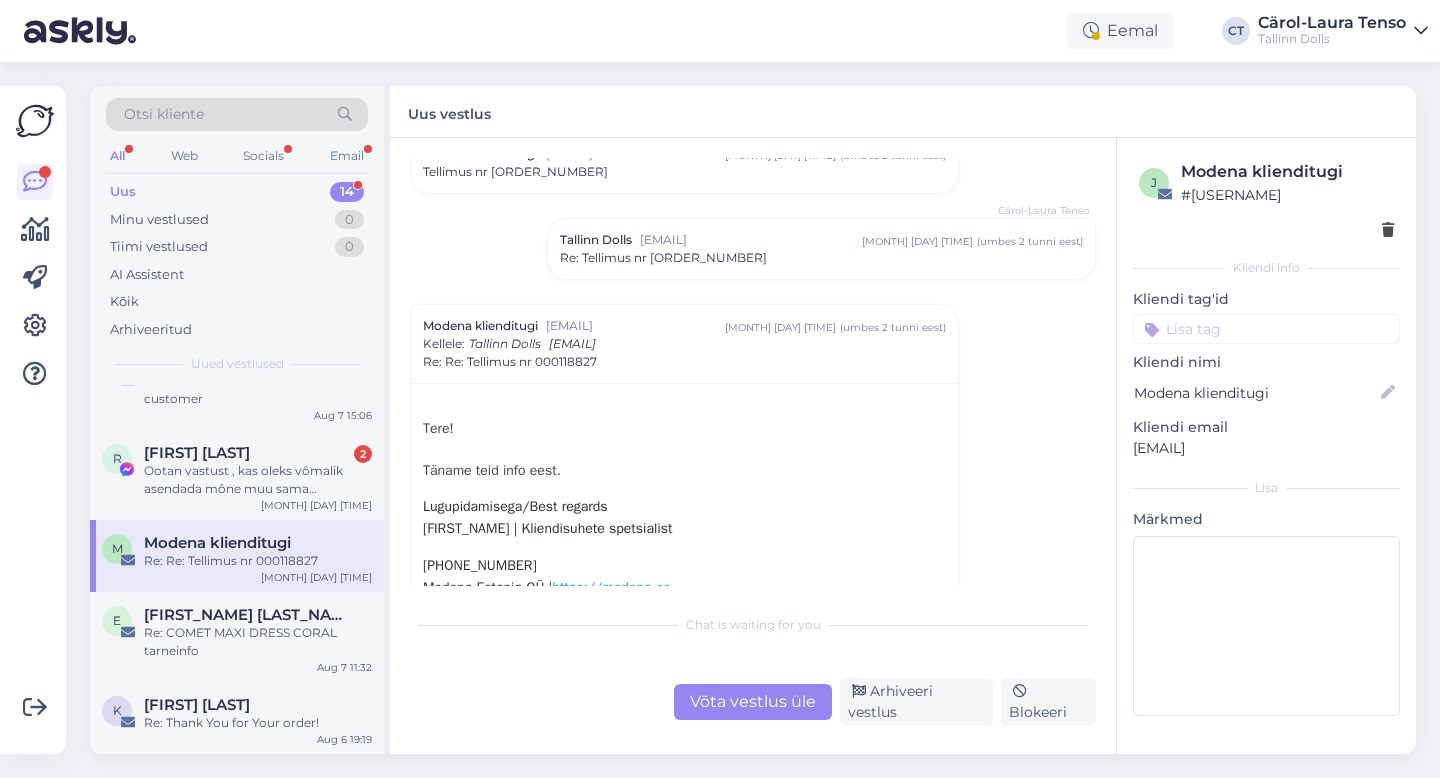 scroll, scrollTop: 1151, scrollLeft: 0, axis: vertical 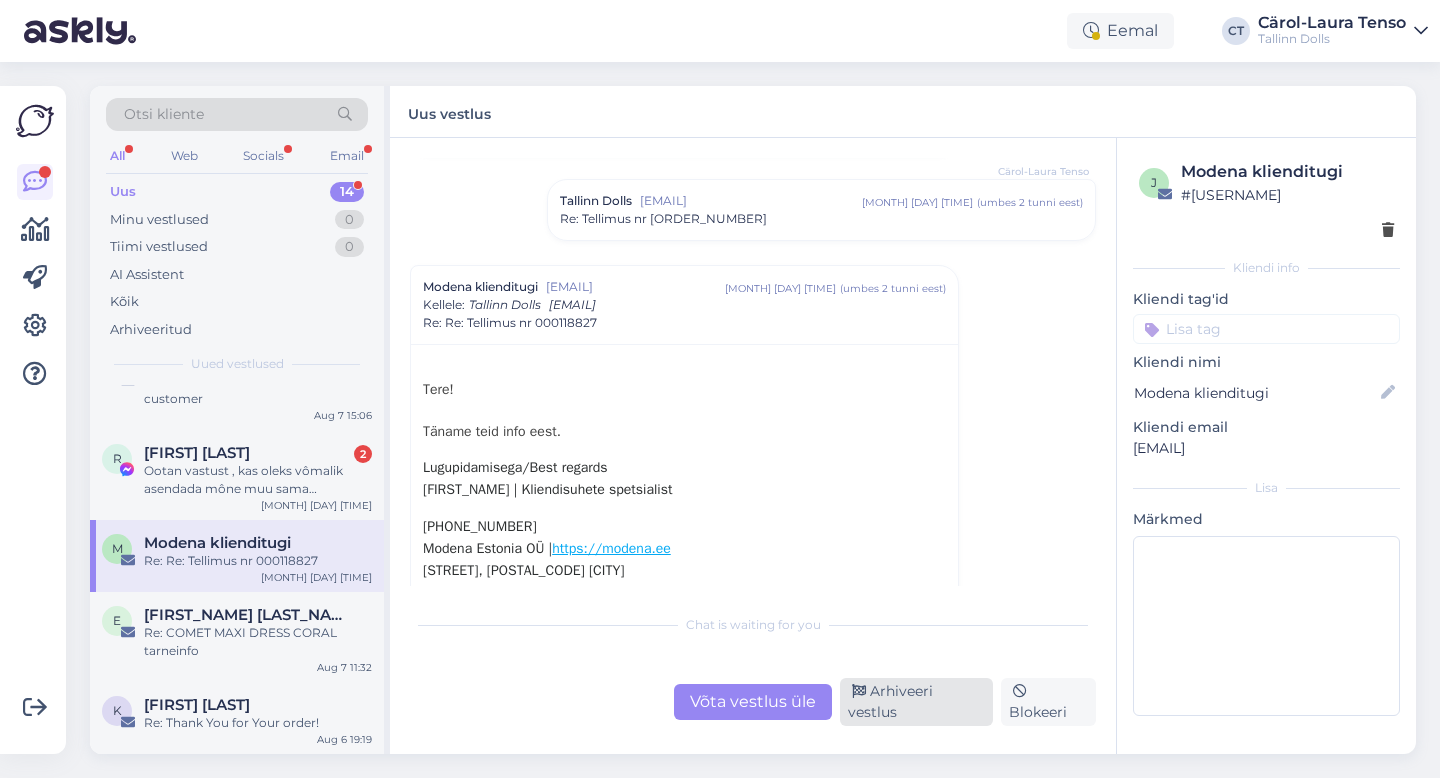 click on "Arhiveeri vestlus" at bounding box center (916, 702) 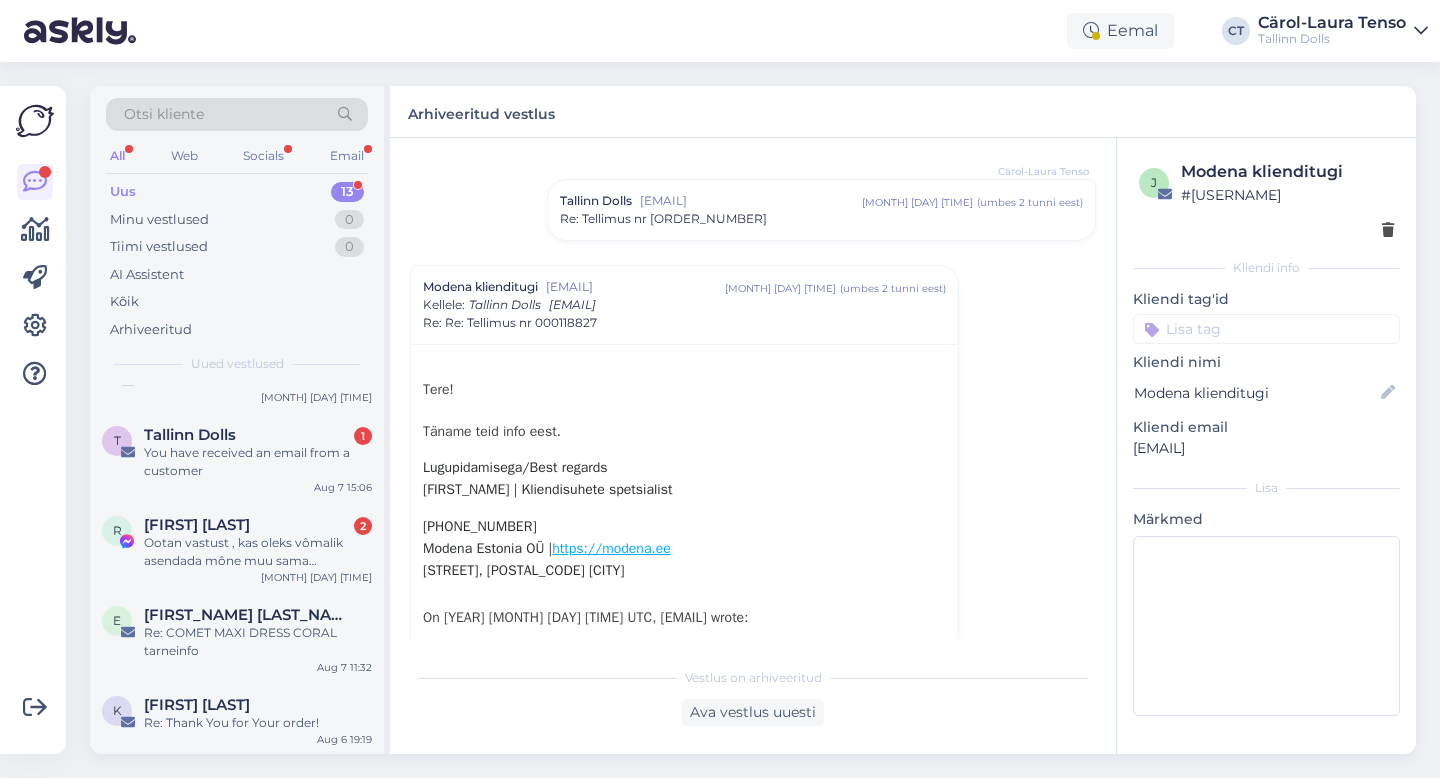 scroll, scrollTop: 1258, scrollLeft: 0, axis: vertical 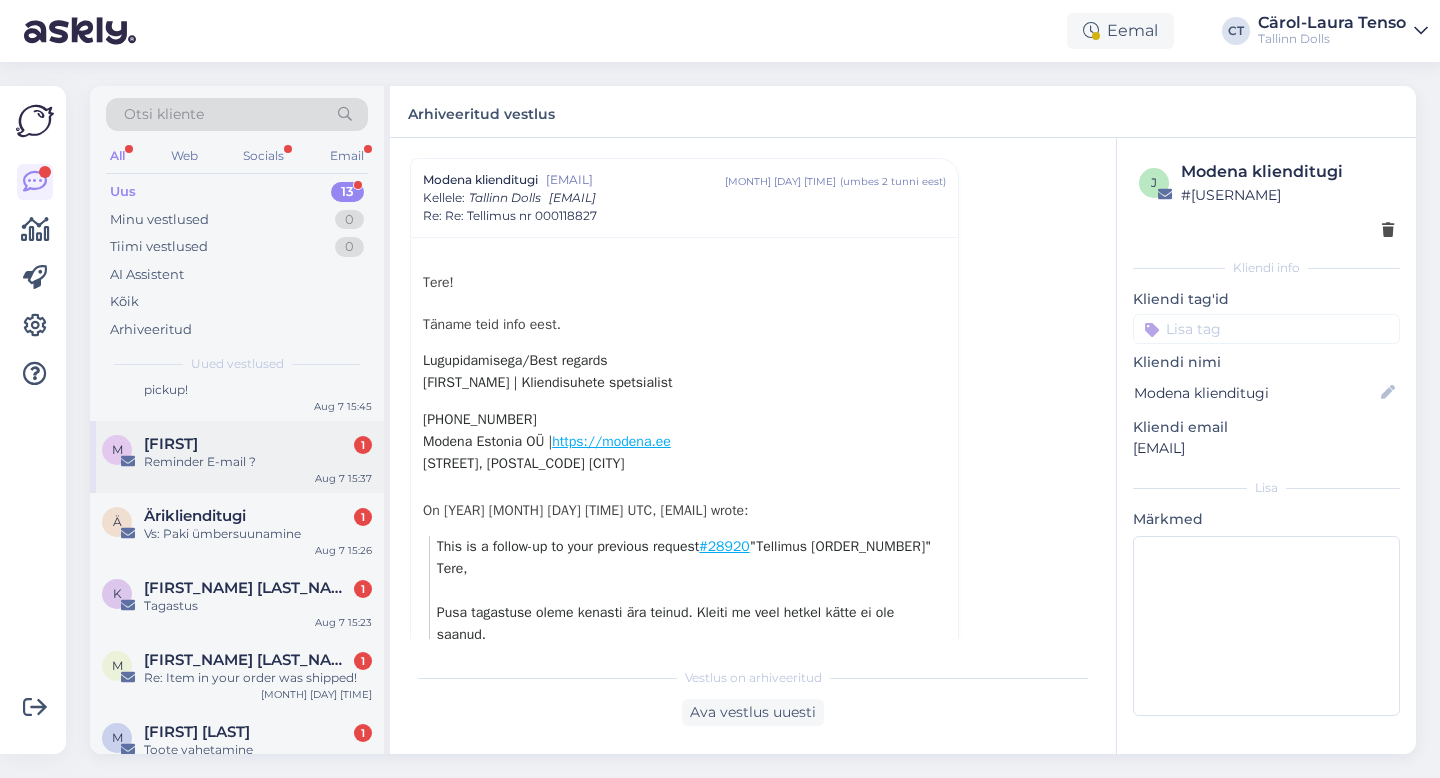 click on "Reminder E-mail ?" at bounding box center [258, 462] 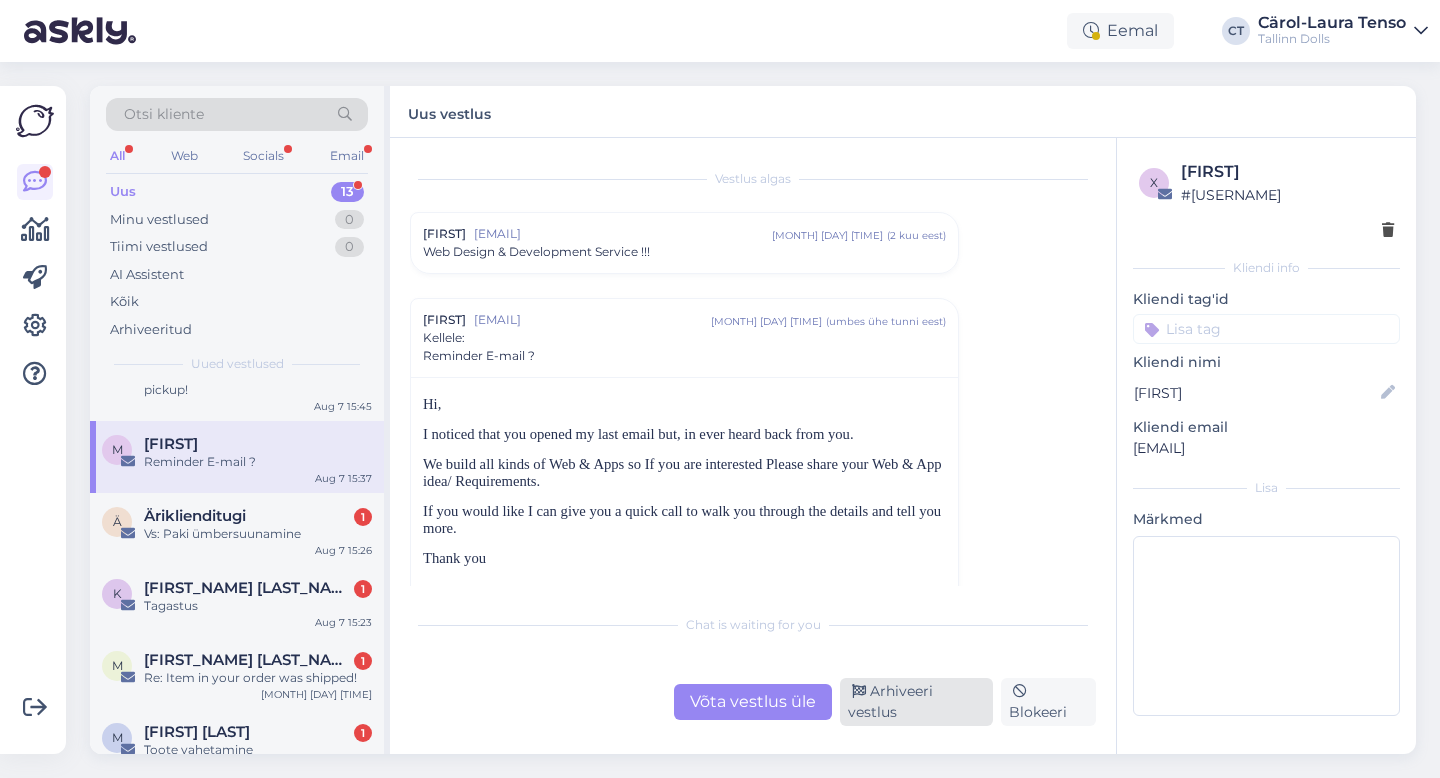 click on "Arhiveeri vestlus" at bounding box center (916, 702) 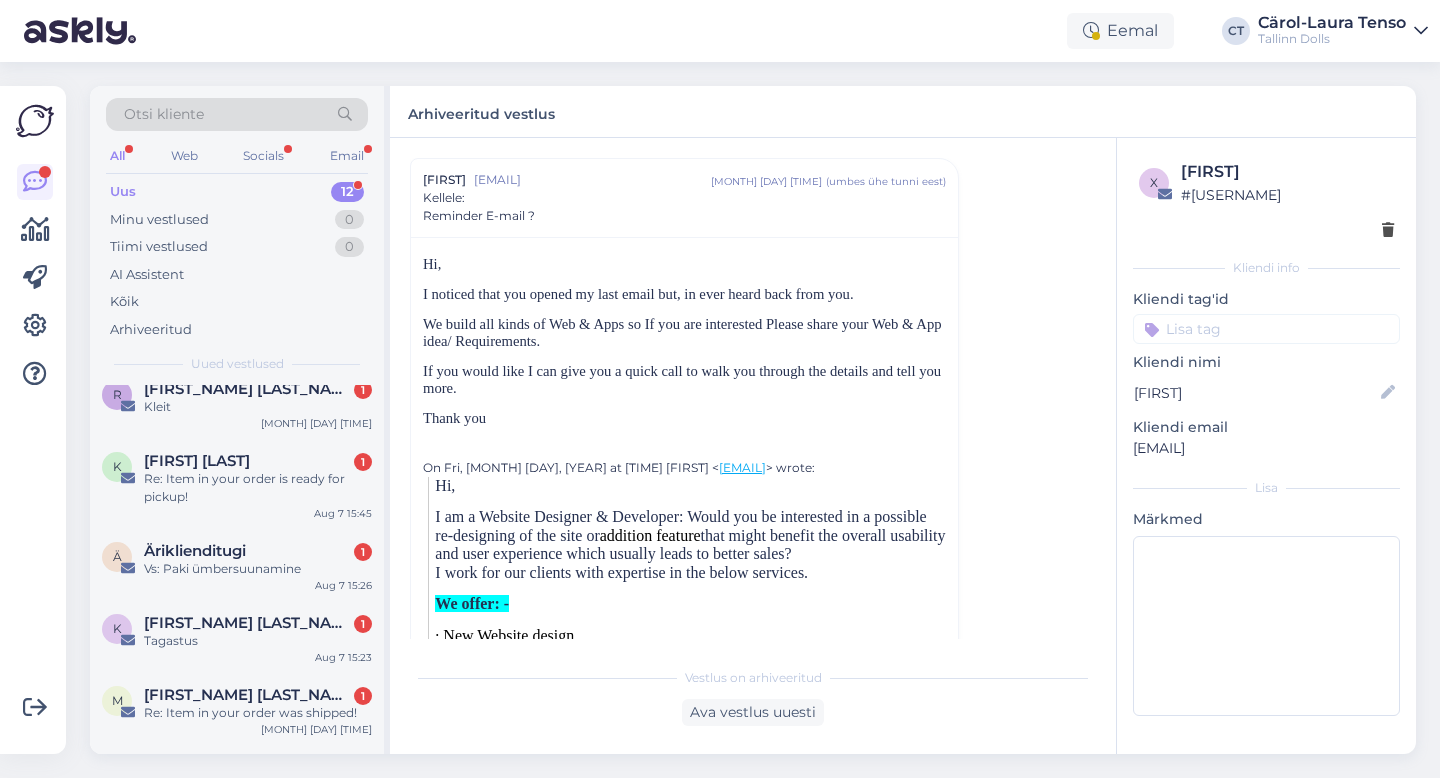 scroll, scrollTop: 245, scrollLeft: 0, axis: vertical 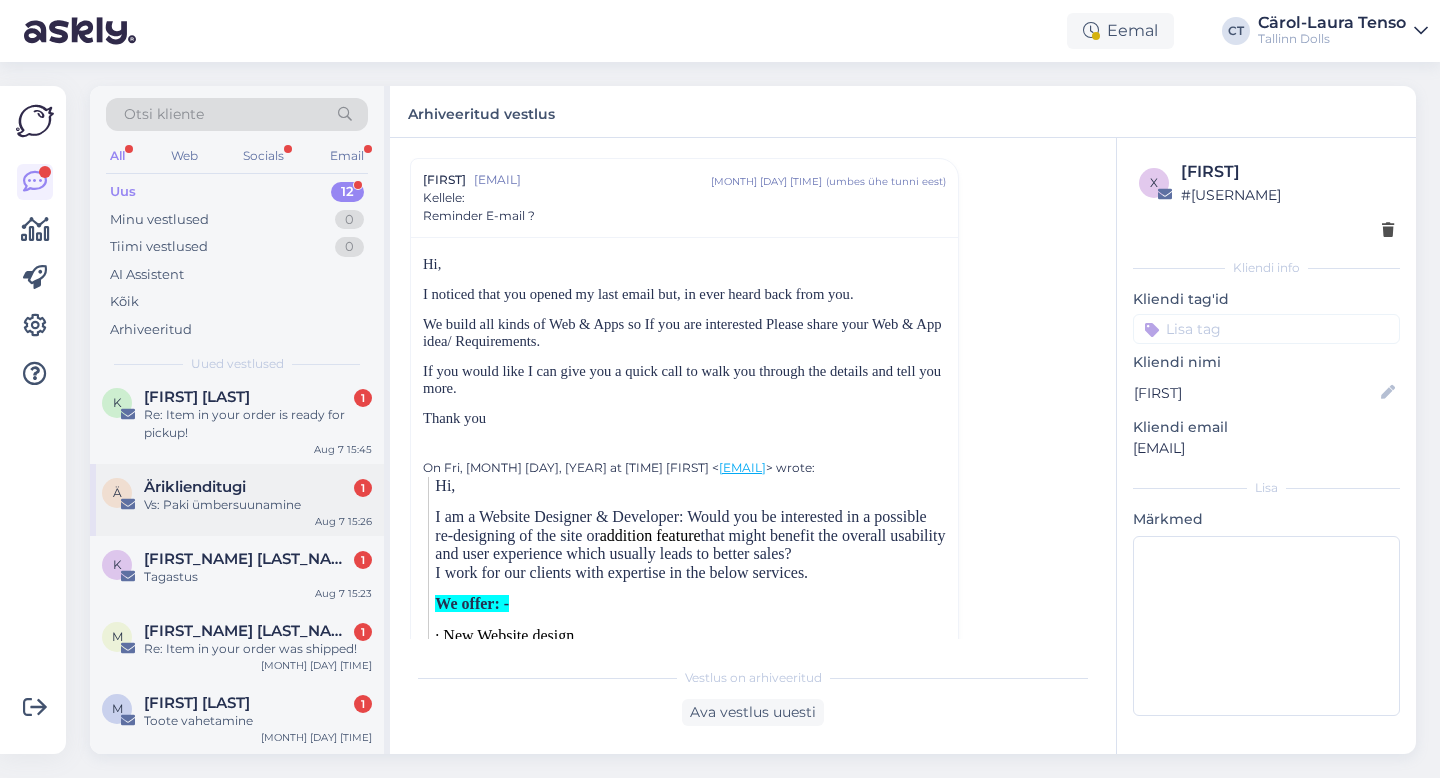 click on "Vs: Paki ümbersuunamine" at bounding box center (258, 505) 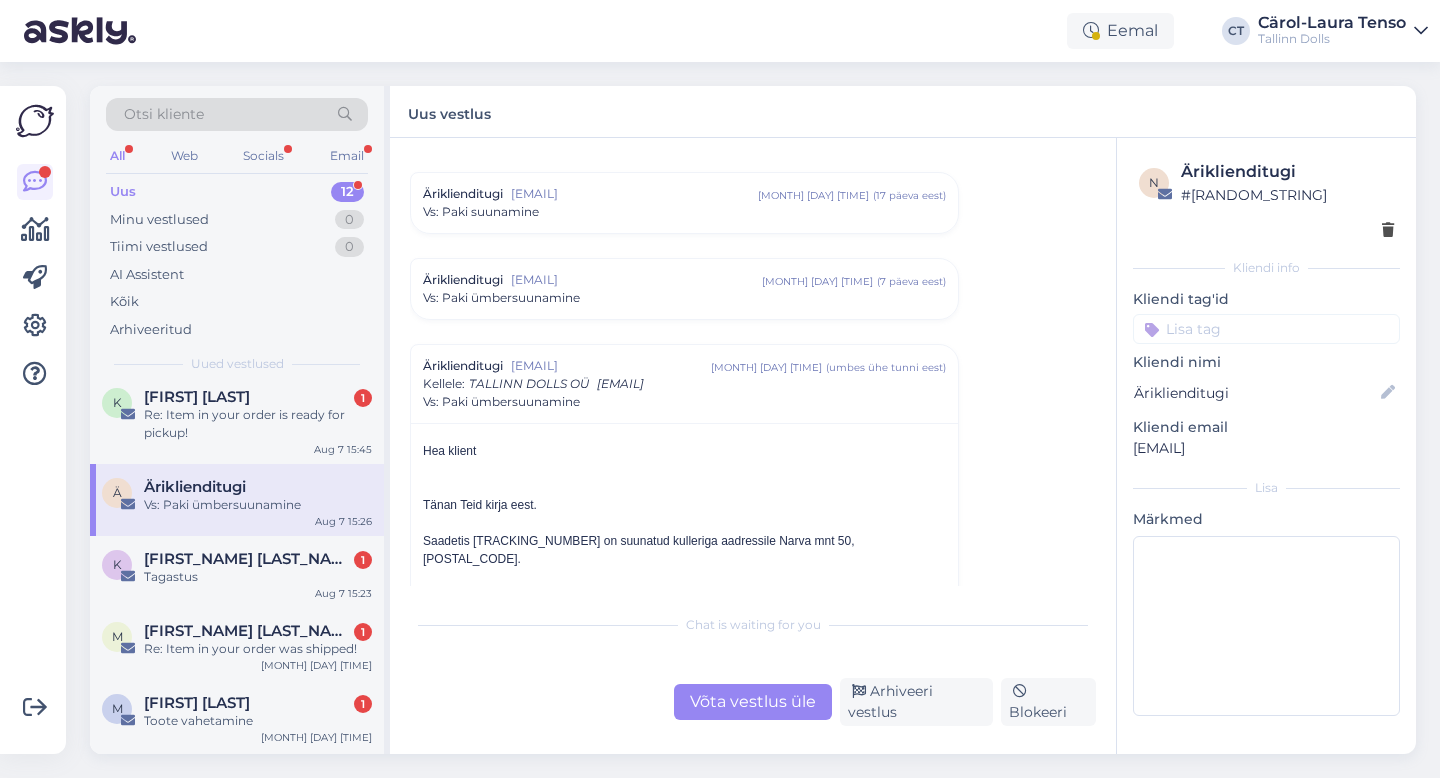 scroll, scrollTop: 5785, scrollLeft: 0, axis: vertical 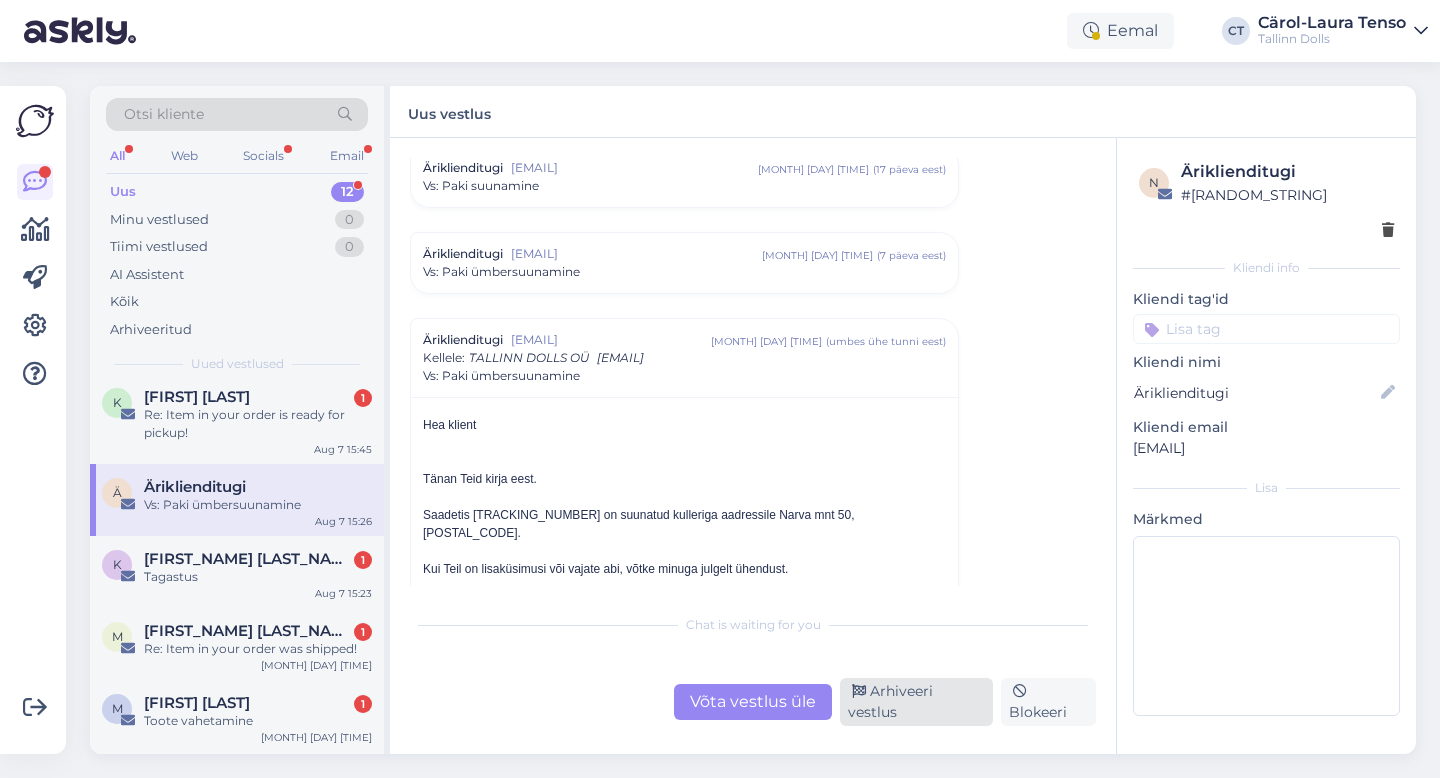 click on "Arhiveeri vestlus" at bounding box center (916, 702) 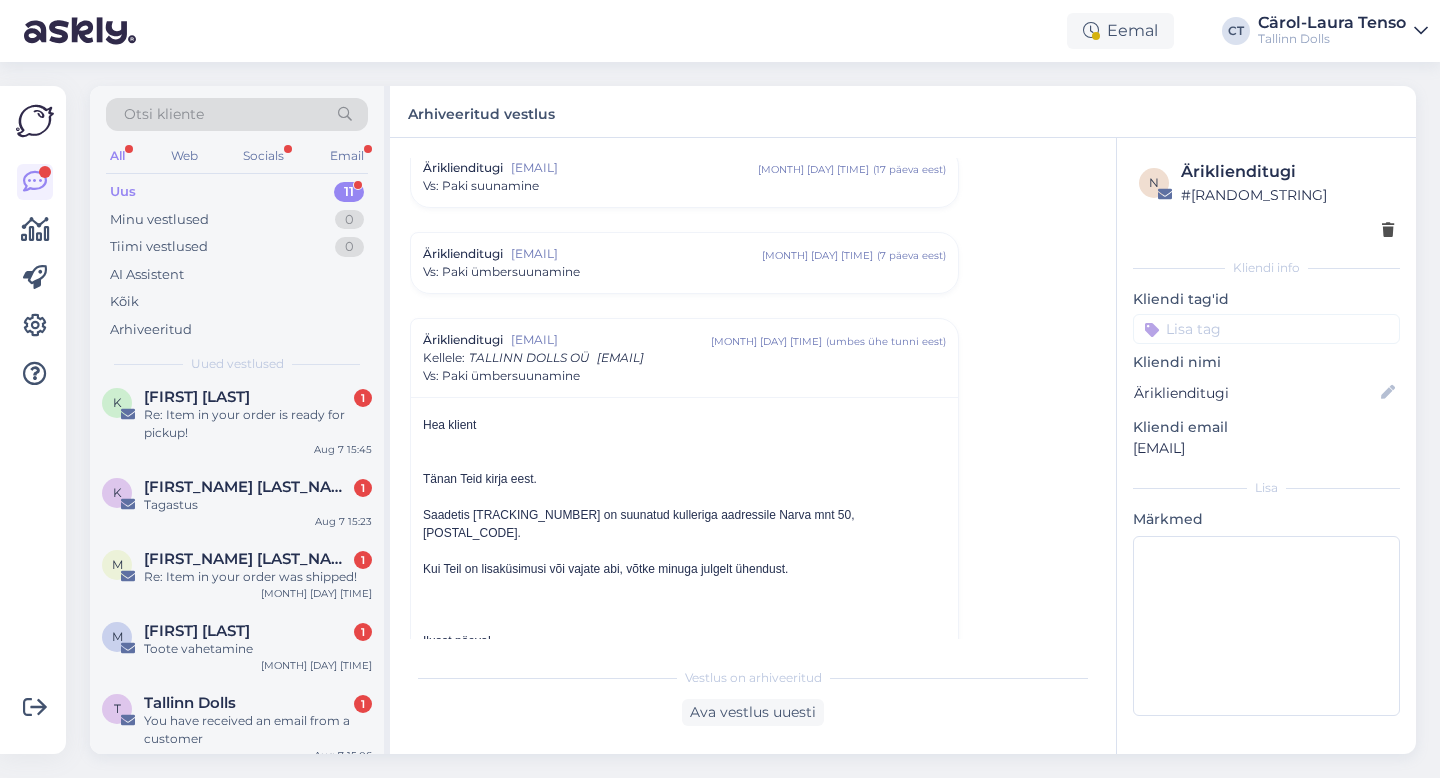 scroll, scrollTop: 5945, scrollLeft: 0, axis: vertical 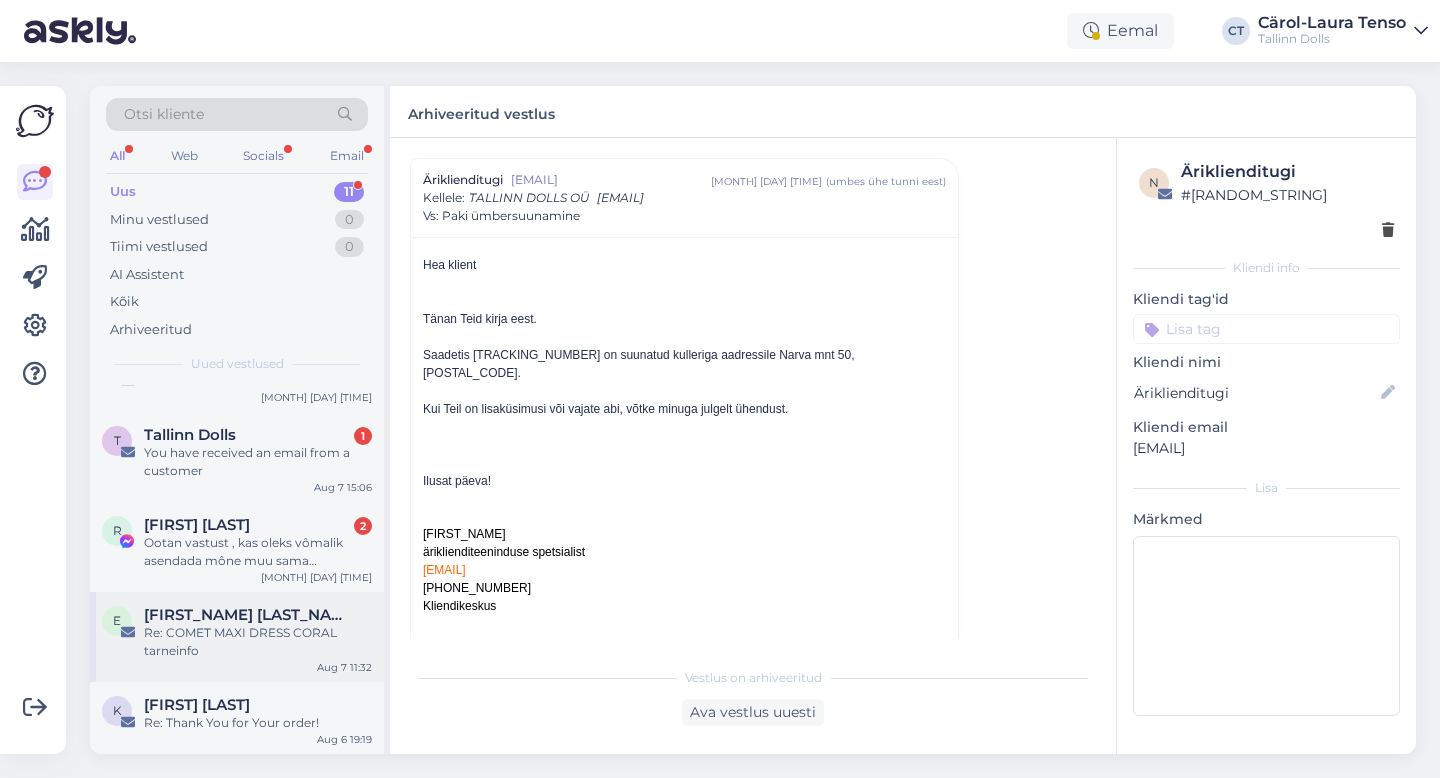 click on "Re: COMET MAXI DRESS CORAL tarneinfo" at bounding box center [258, 642] 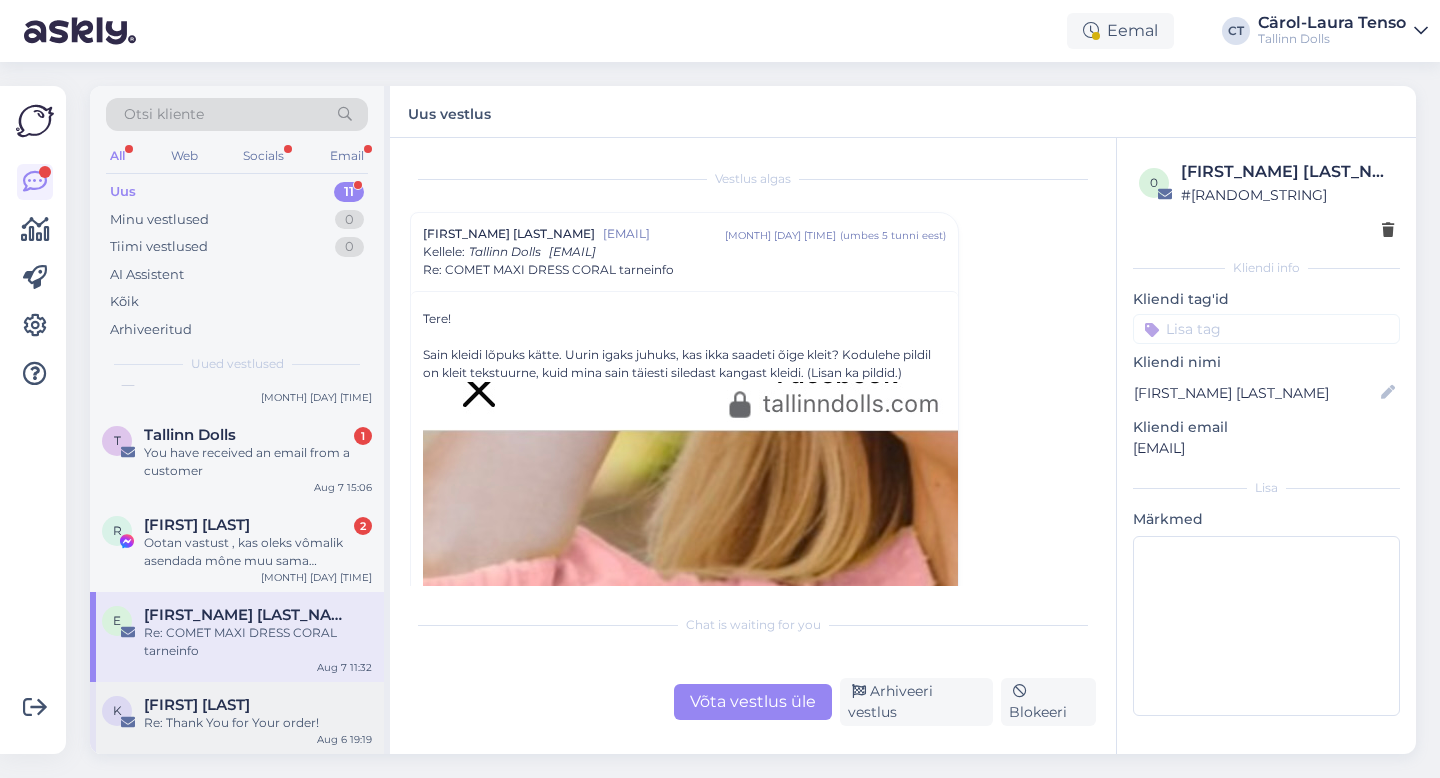 click on "[FIRST_NAME] [LAST_NAME] Re: Thank You for Your order! [MONTH] [DAY] [TIME]" at bounding box center [237, 718] 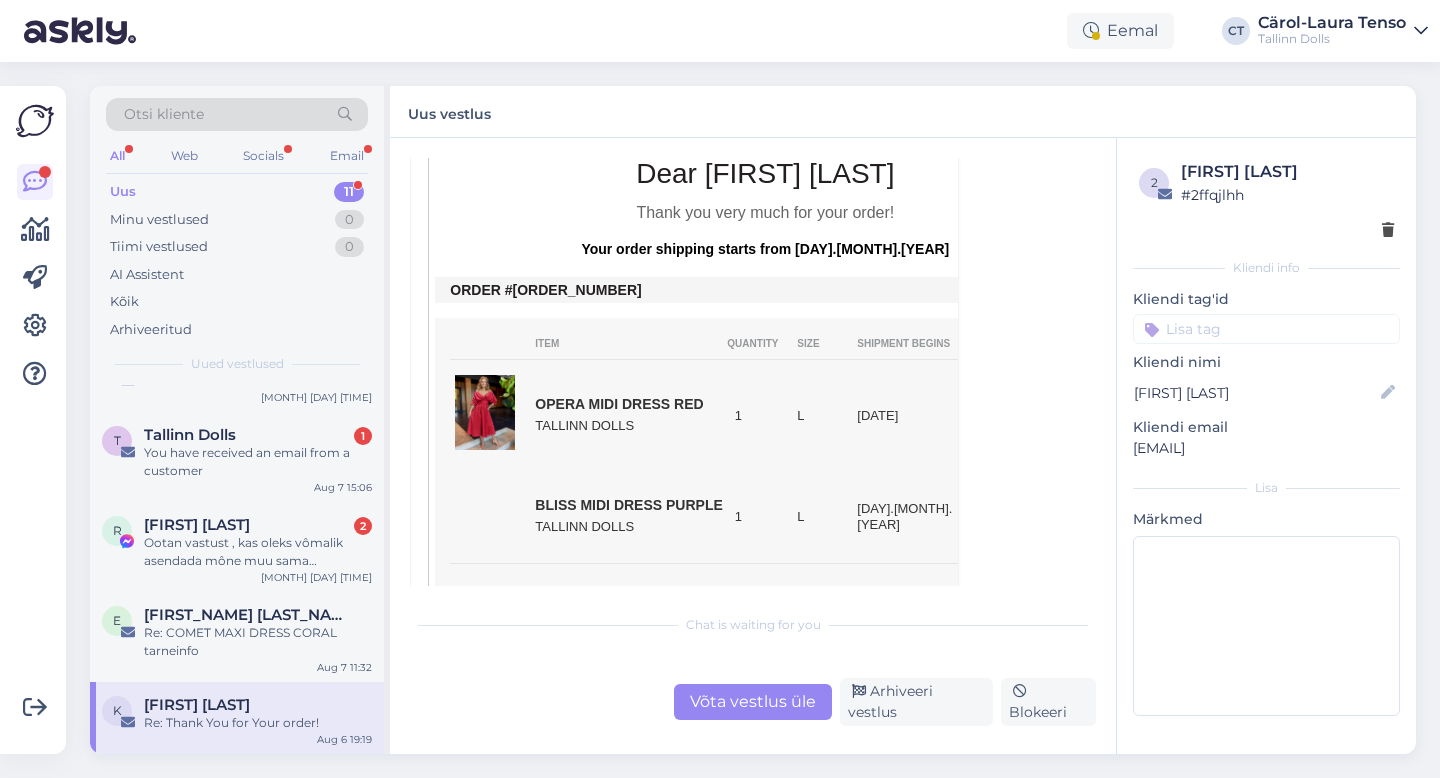 scroll, scrollTop: 539, scrollLeft: 0, axis: vertical 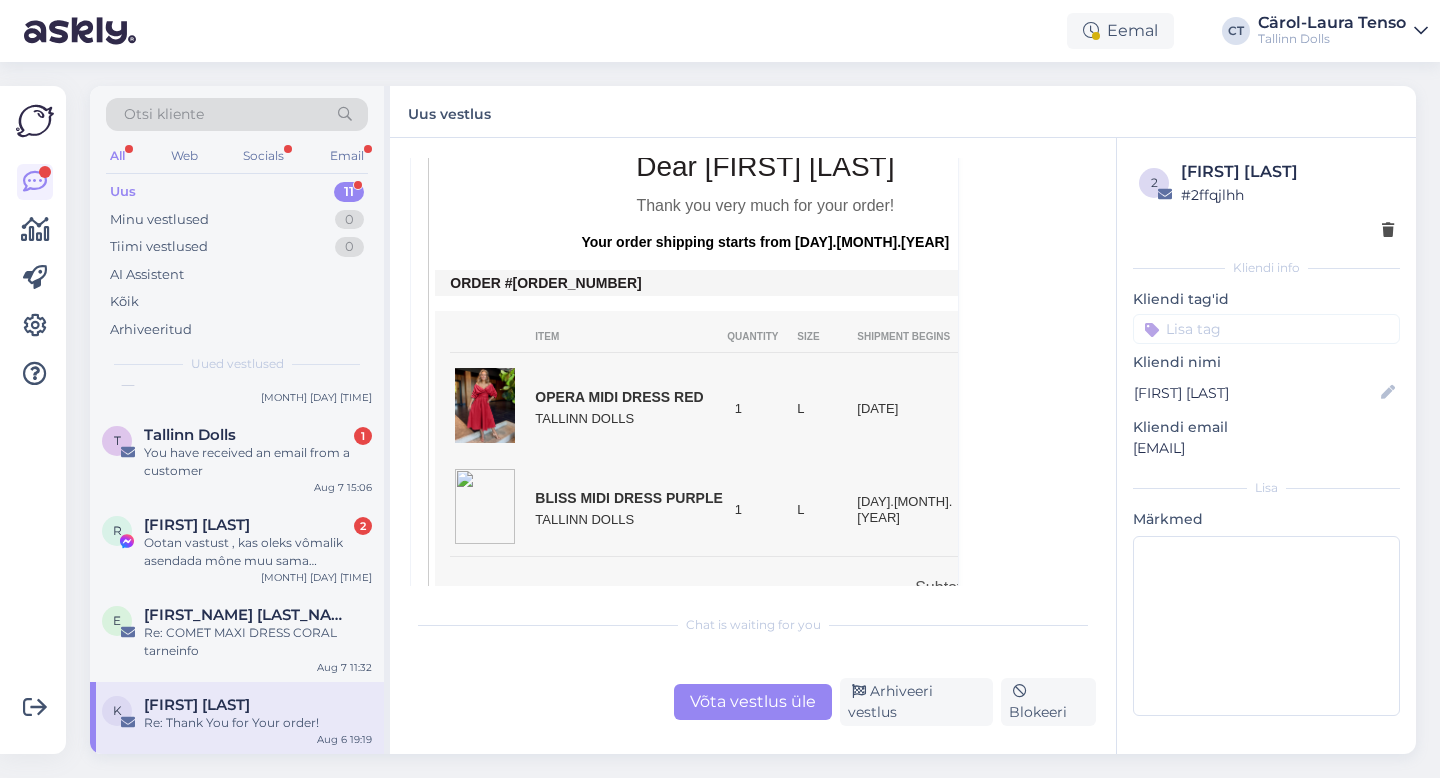 click on "Otsi kliente" at bounding box center [237, 114] 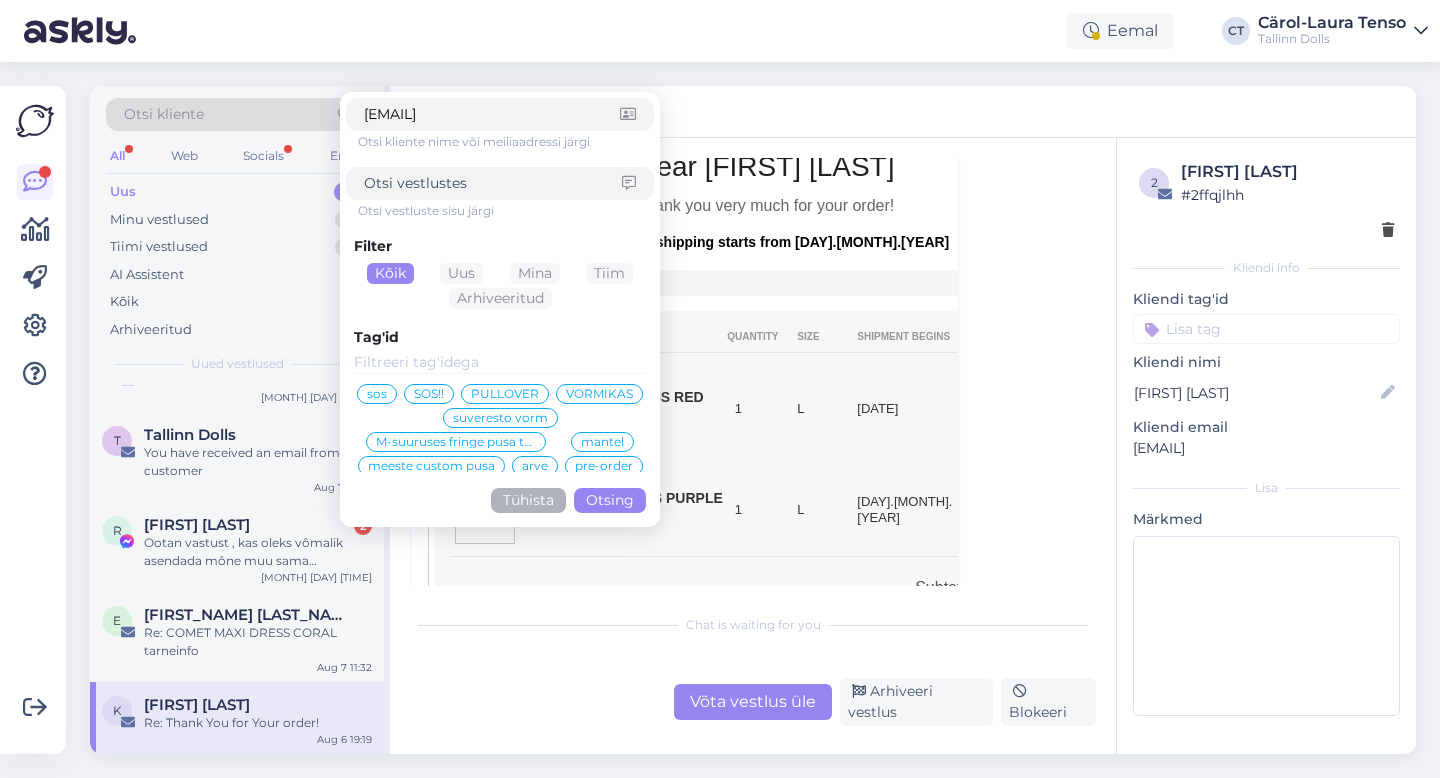 click on "Otsing" at bounding box center (610, 500) 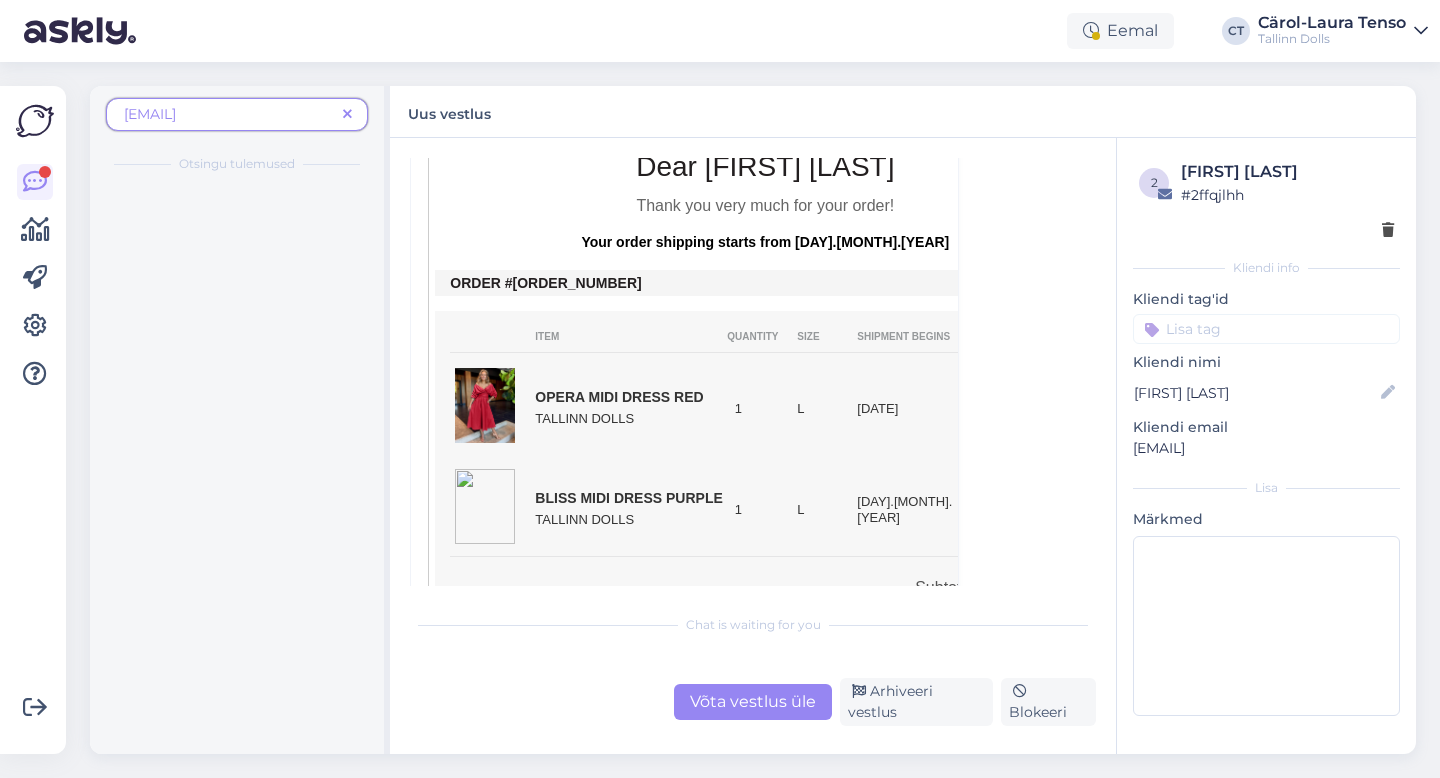 scroll, scrollTop: 0, scrollLeft: 0, axis: both 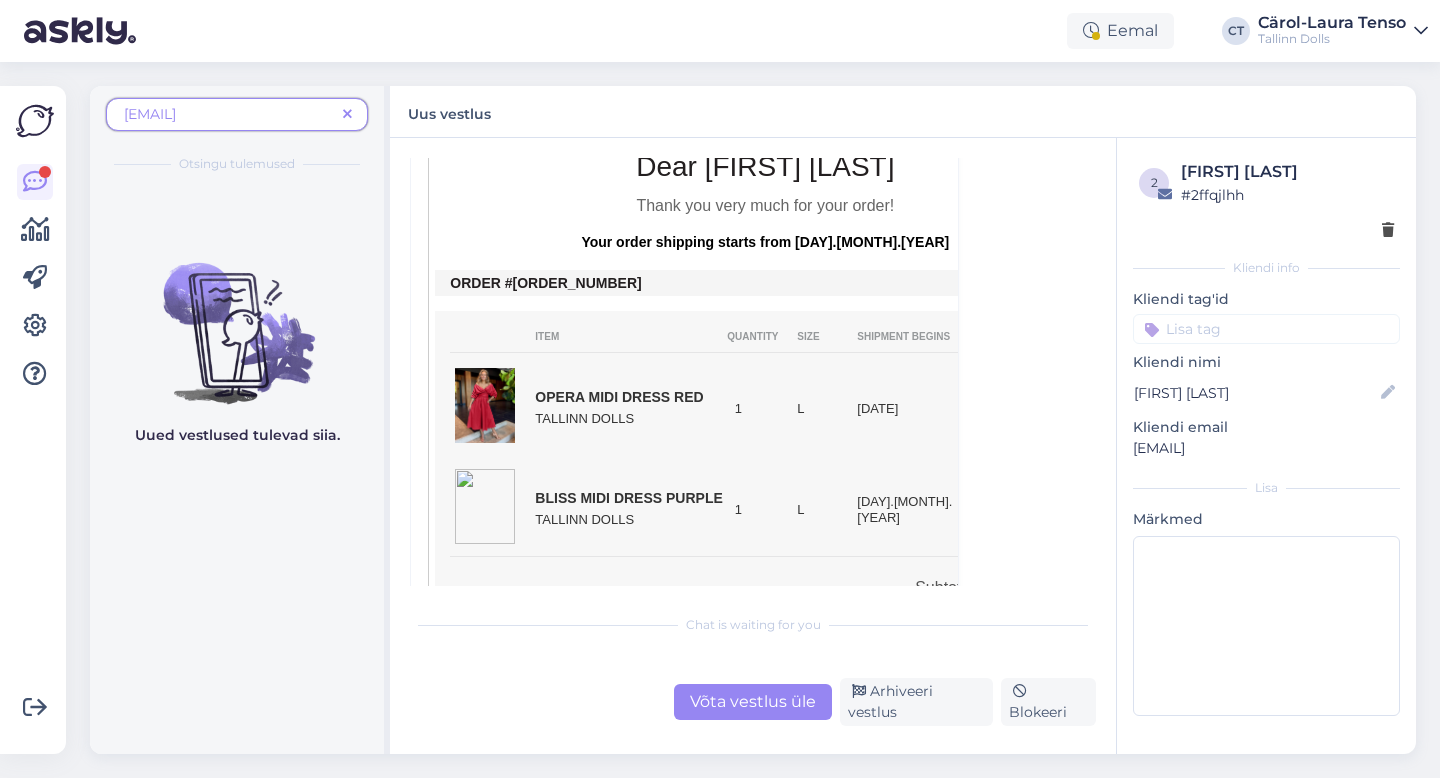 click at bounding box center [347, 114] 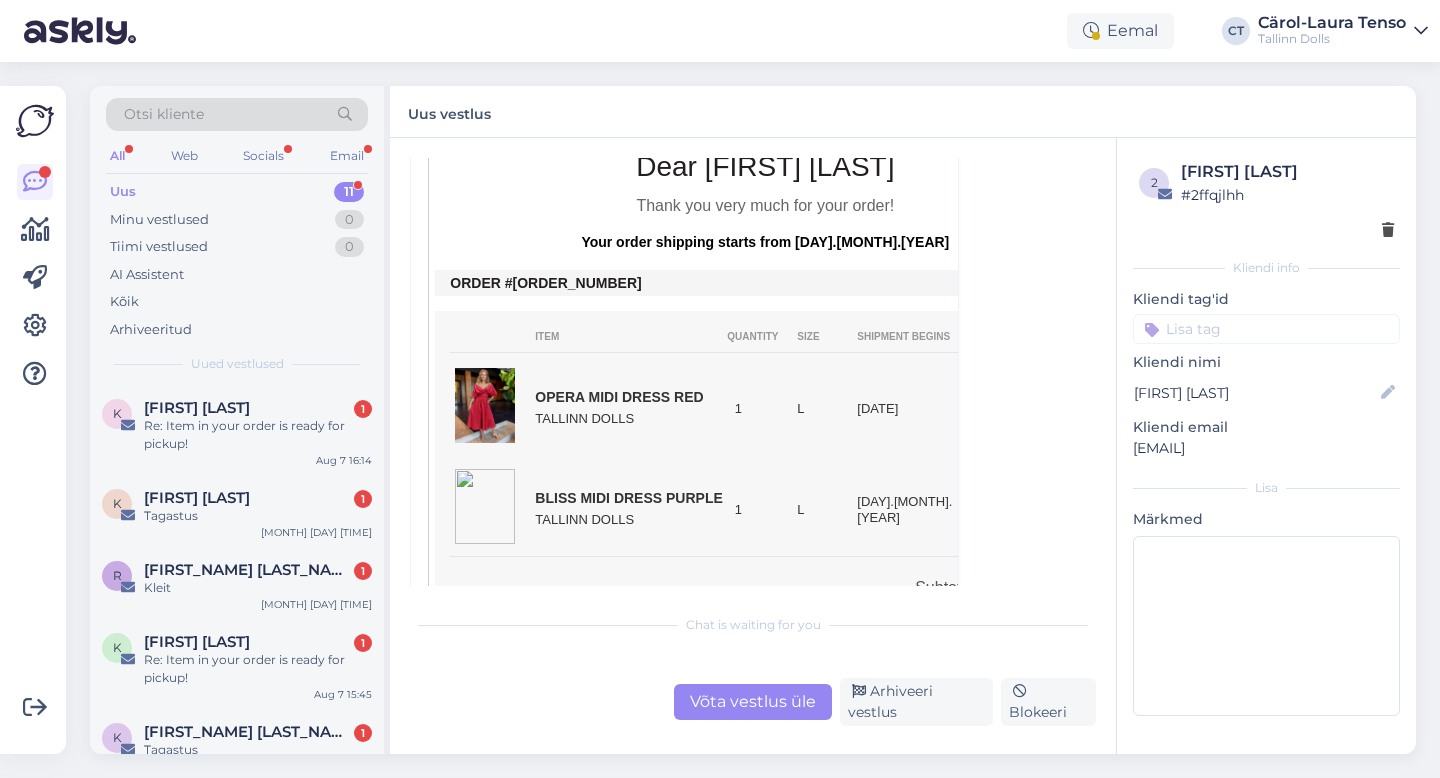 click on "Otsi kliente" at bounding box center [237, 114] 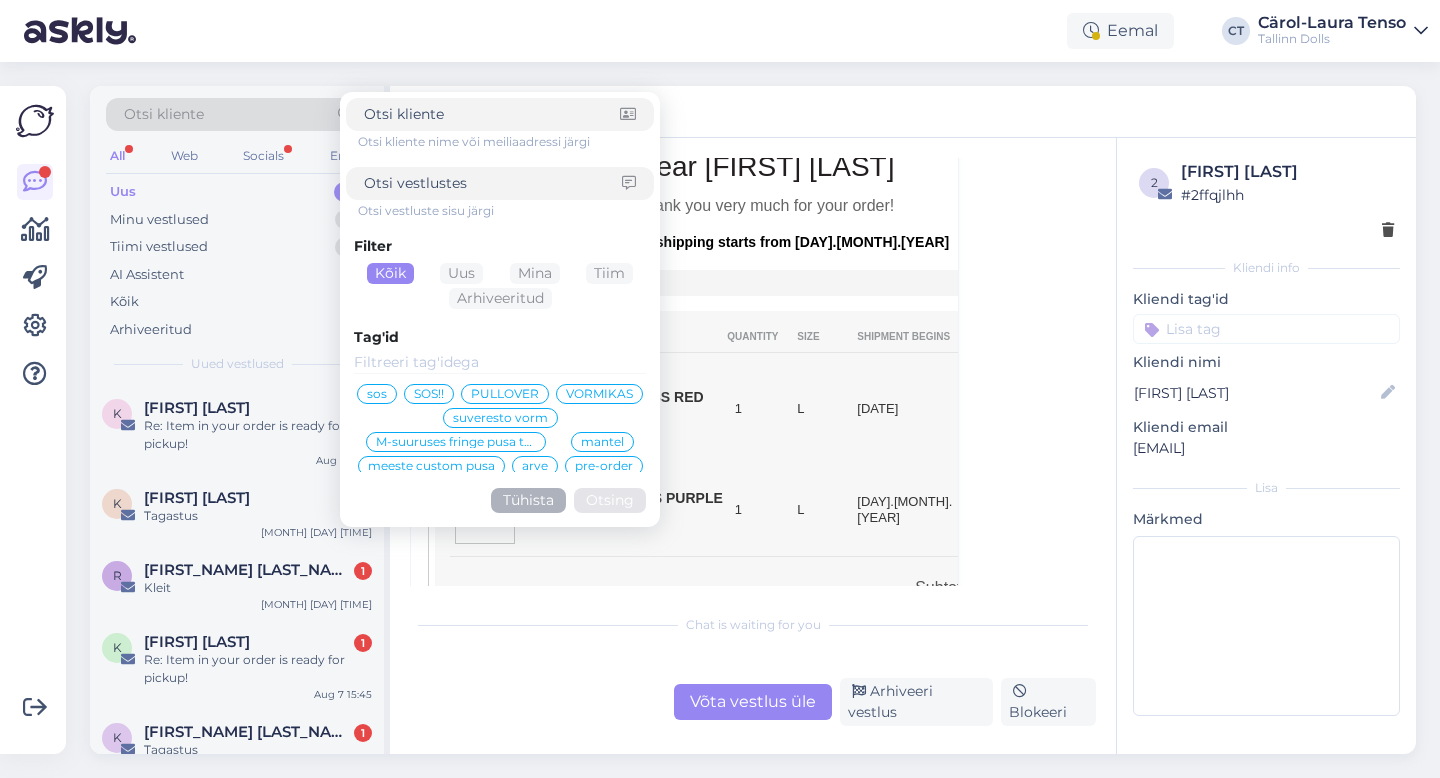 type on "[EMAIL]" 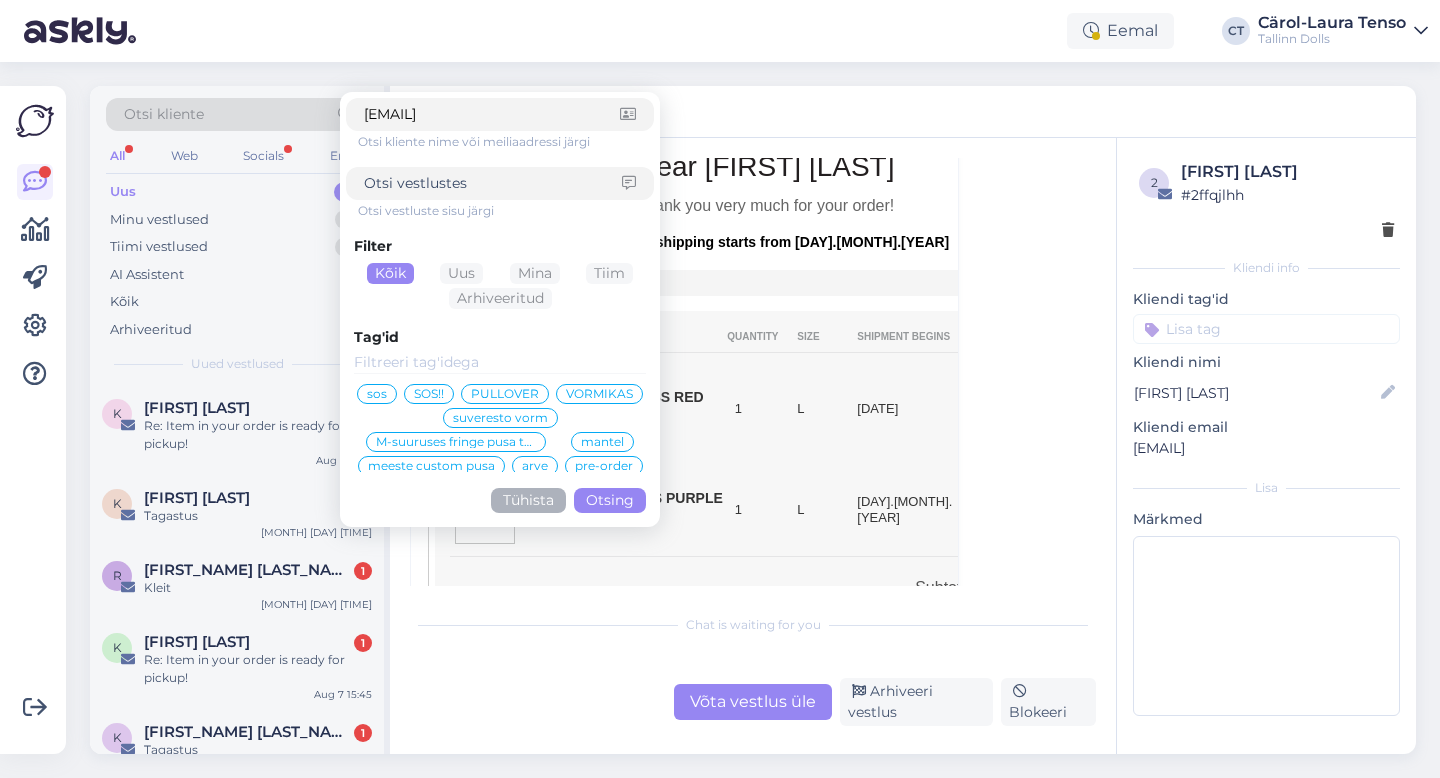 click on "Otsing" at bounding box center (610, 500) 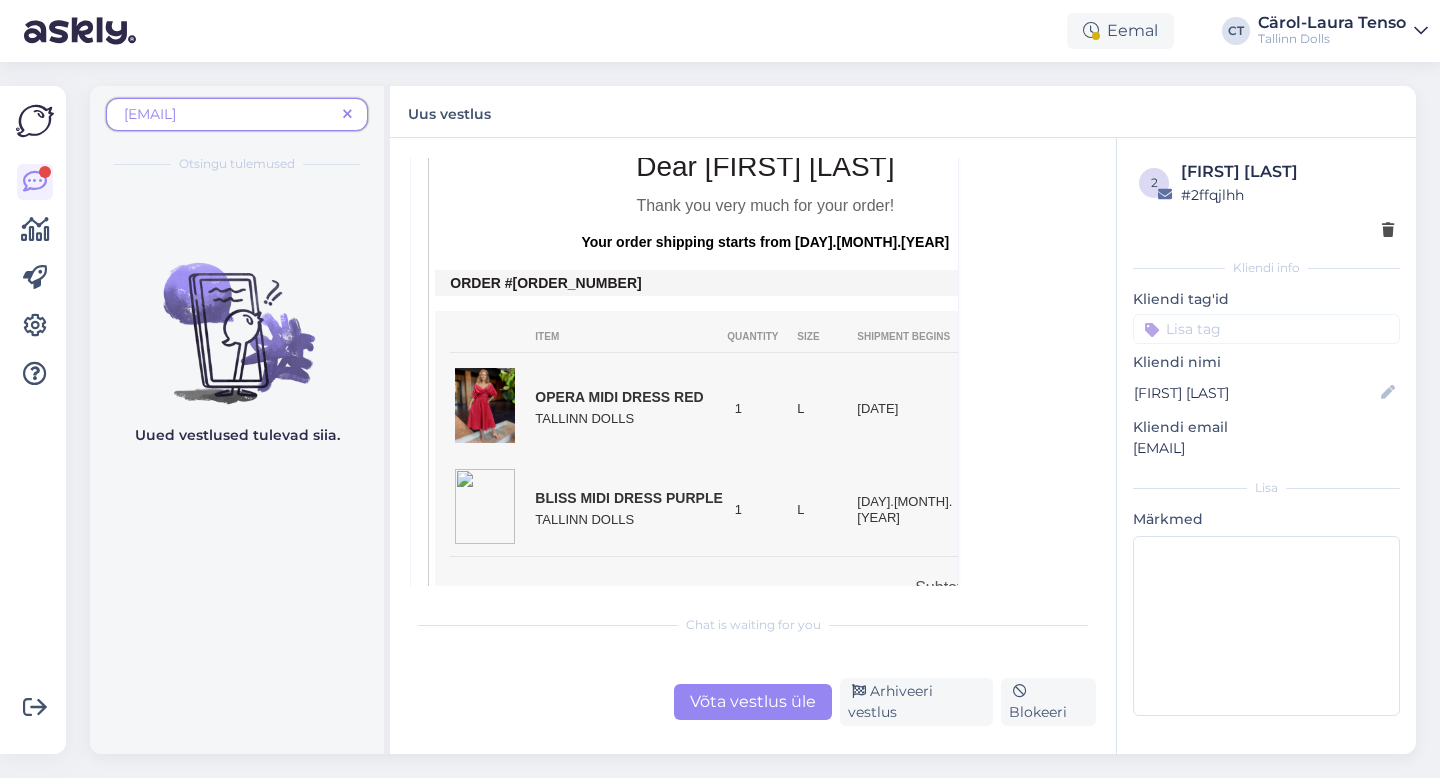 click at bounding box center (347, 115) 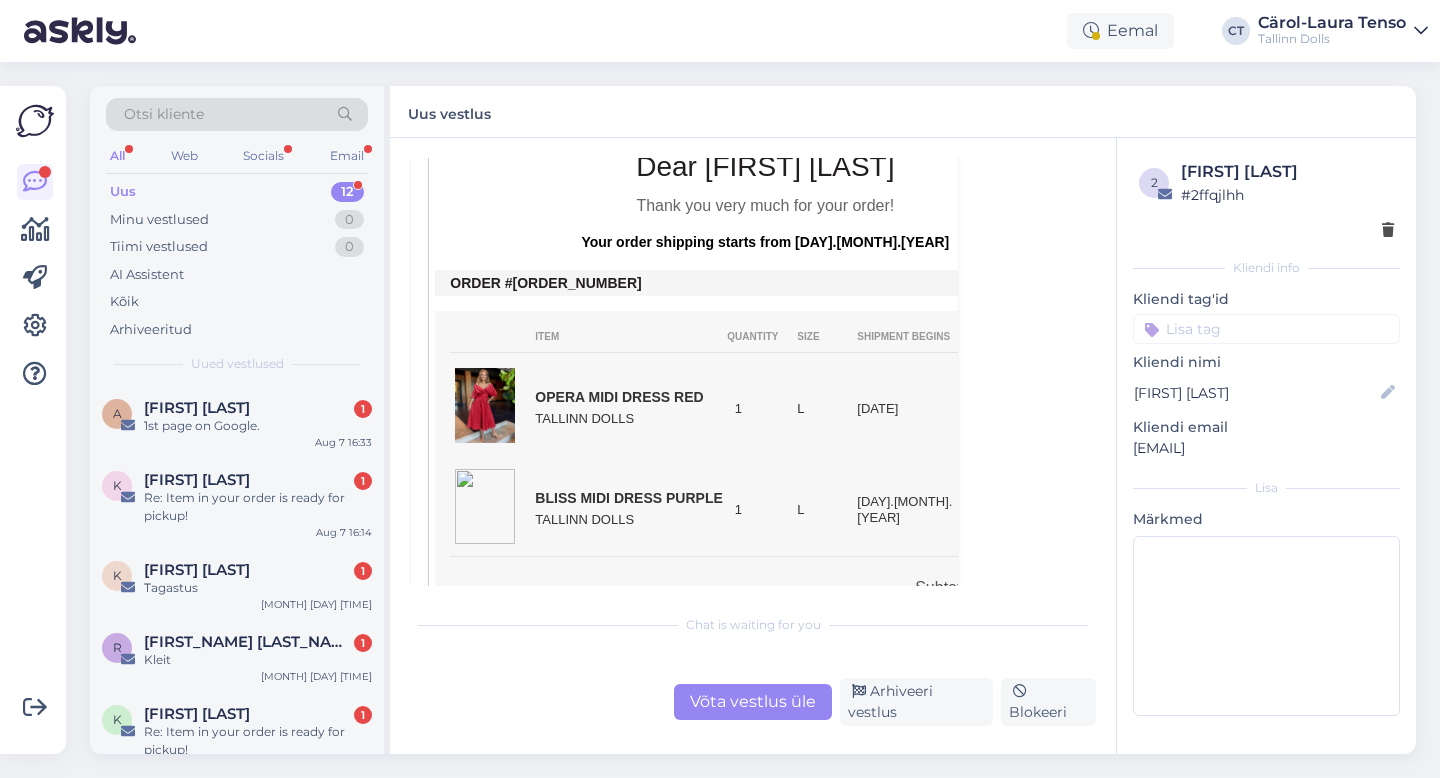 click on "Otsi kliente" at bounding box center [237, 114] 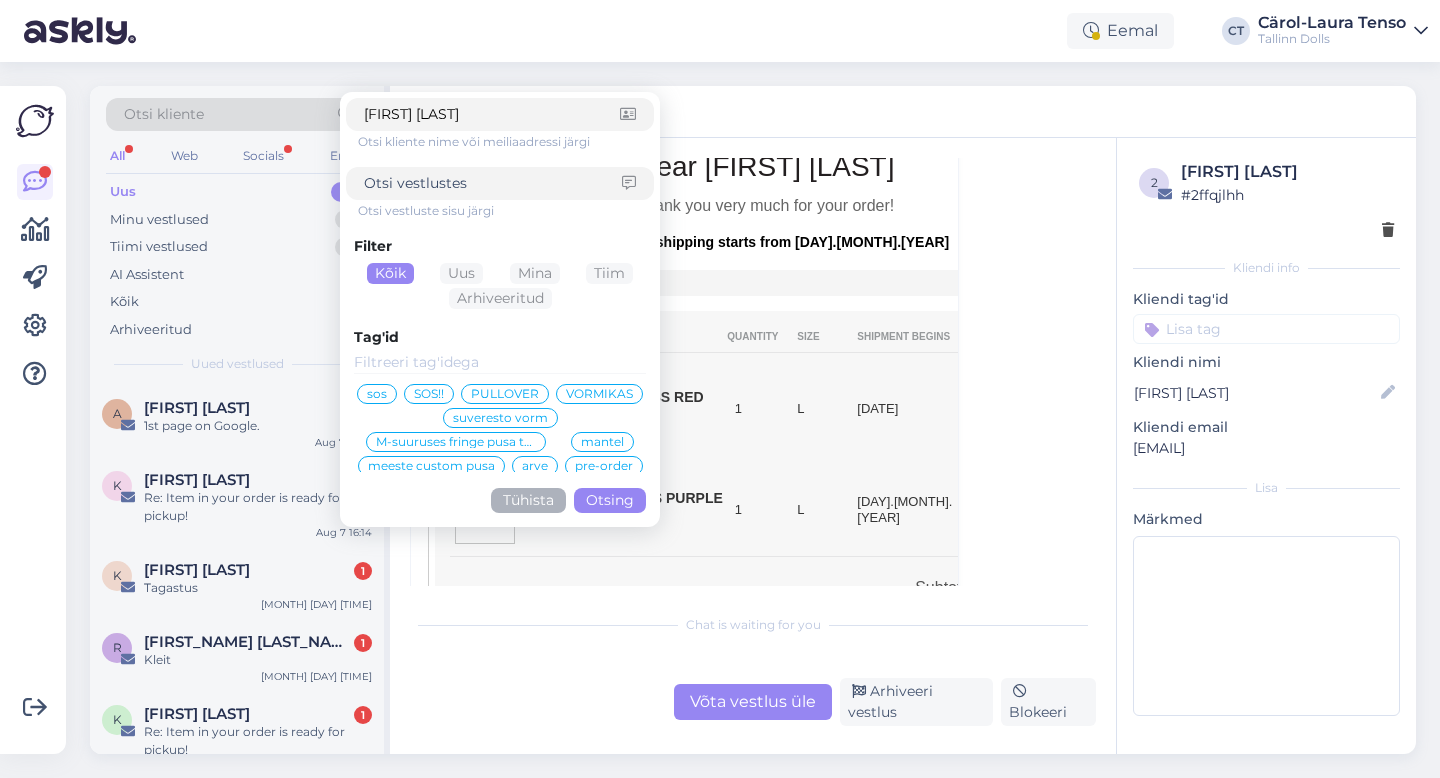type on "[FIRST] [LAST]" 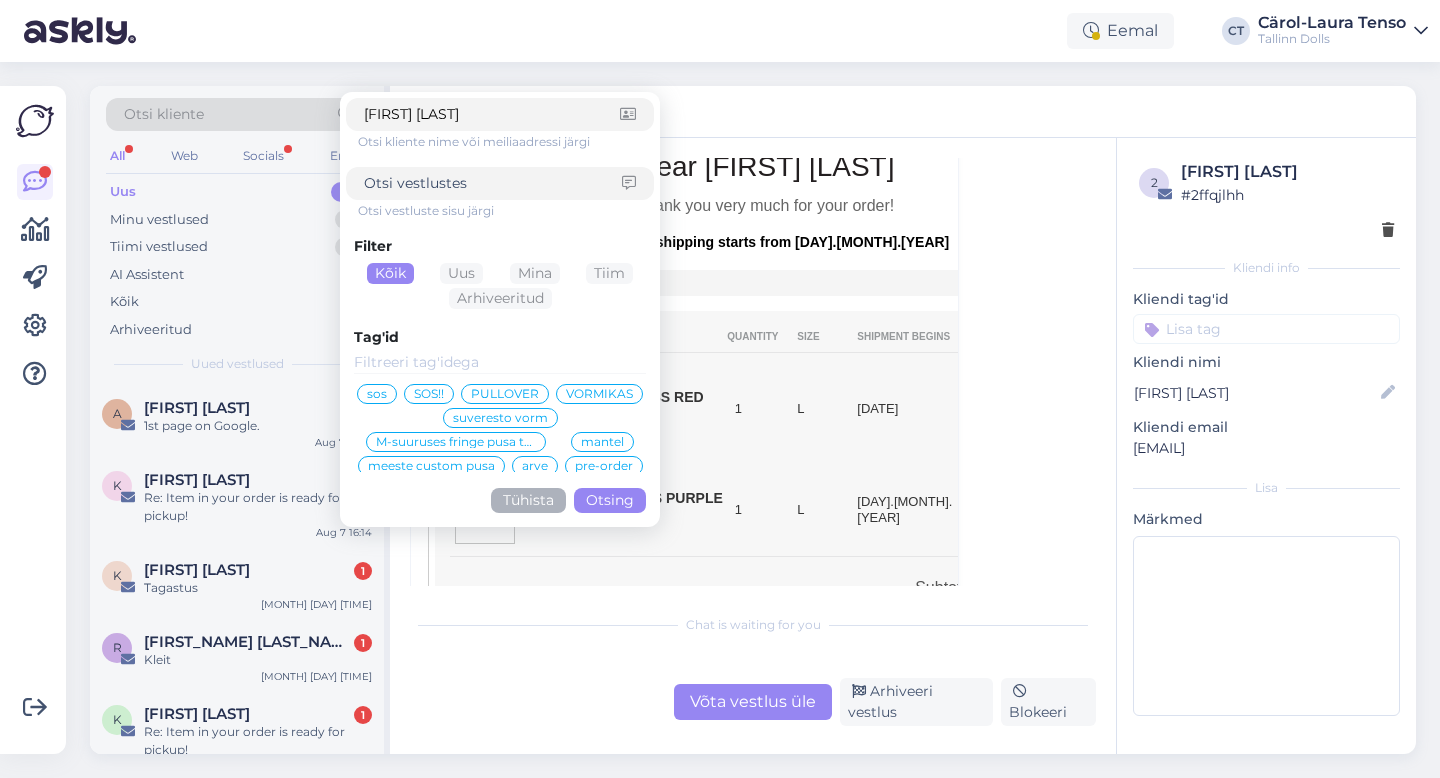 click on "Otsing" at bounding box center (610, 500) 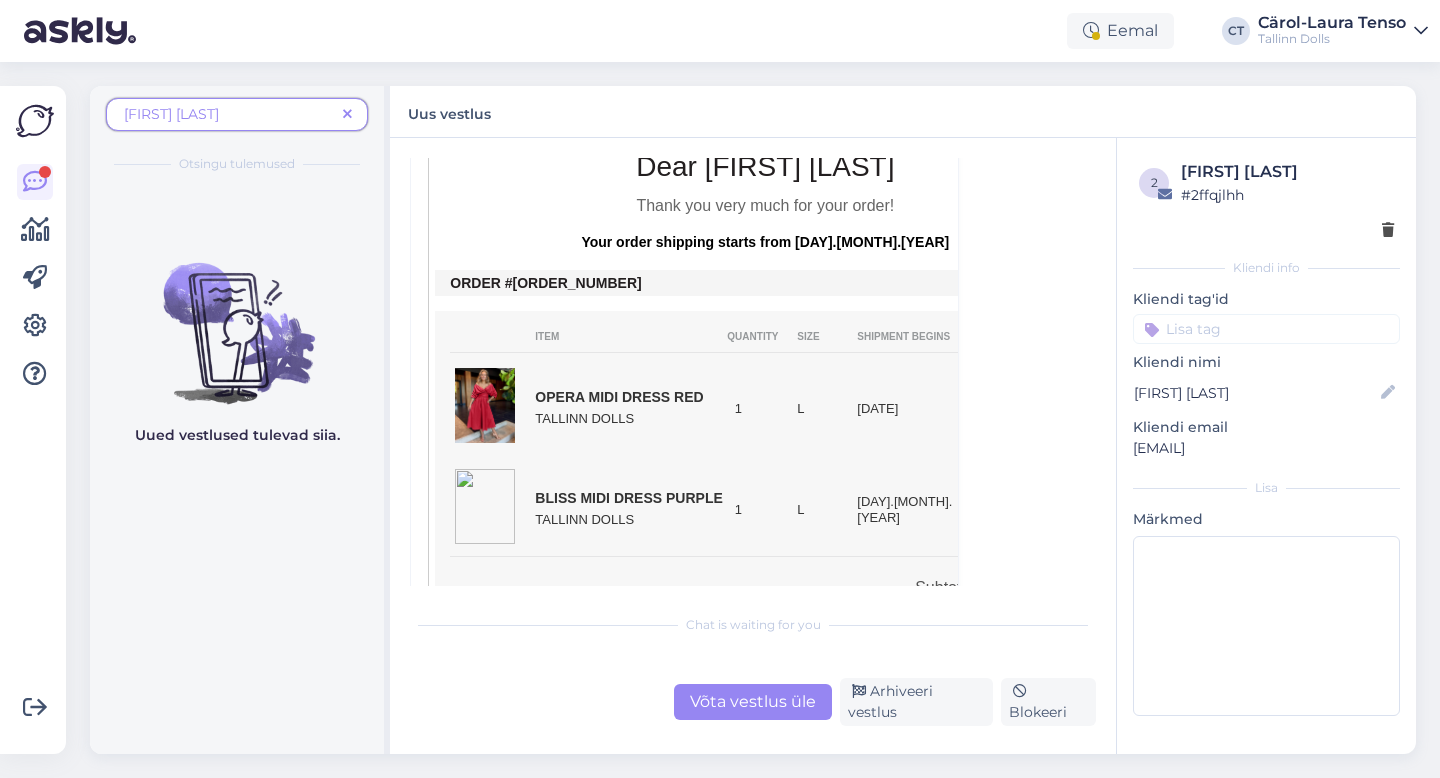 click on "[FIRST] [LAST]" at bounding box center (229, 114) 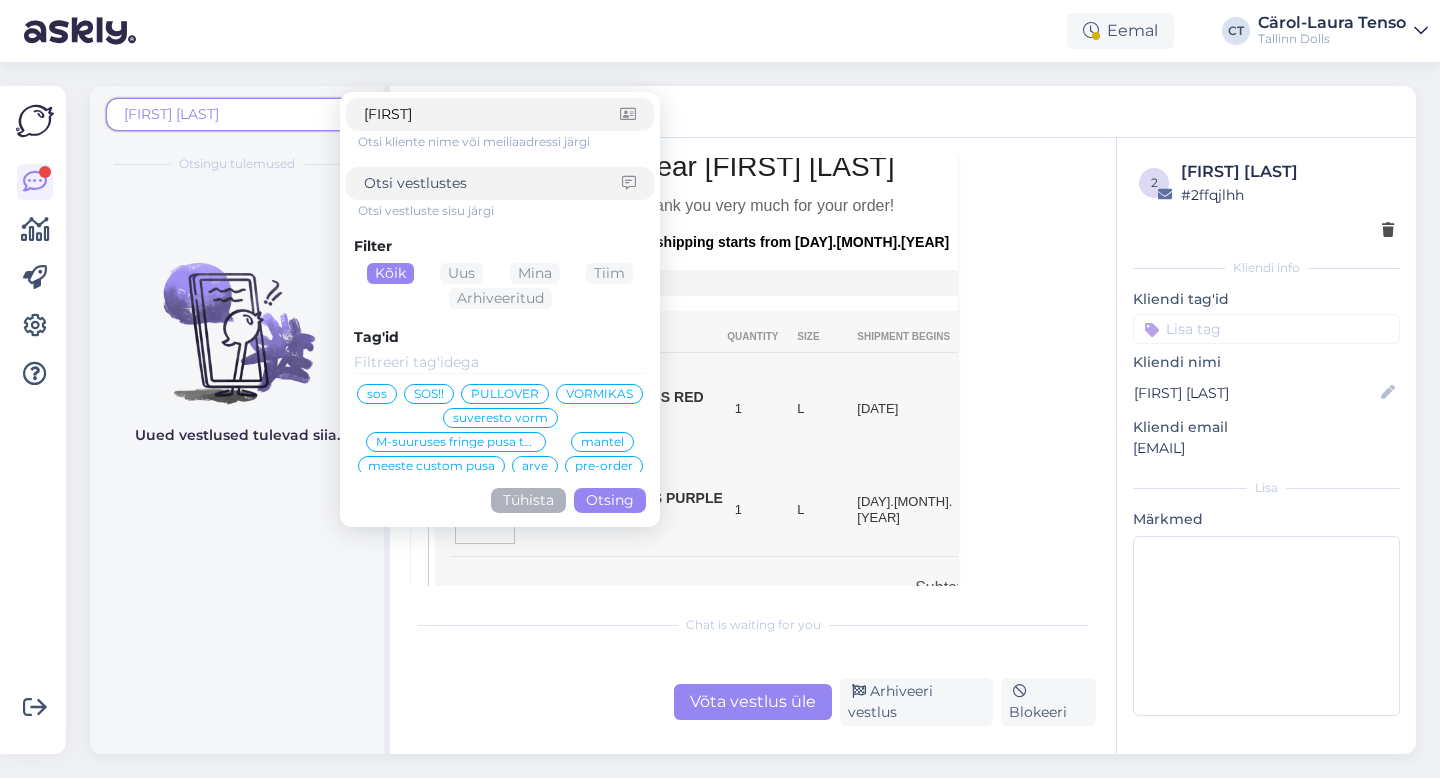 type on "[FIRST]" 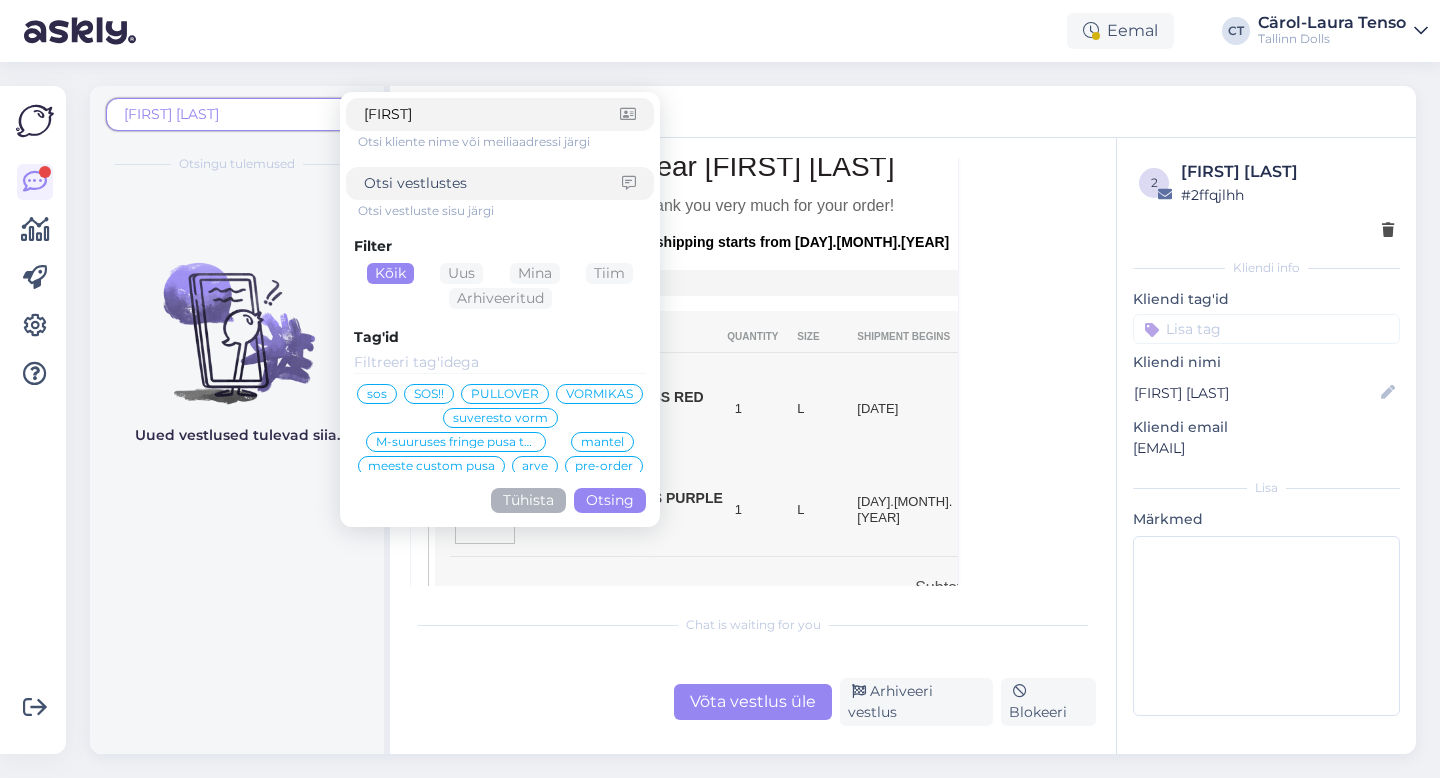 click on "Otsing" at bounding box center (610, 500) 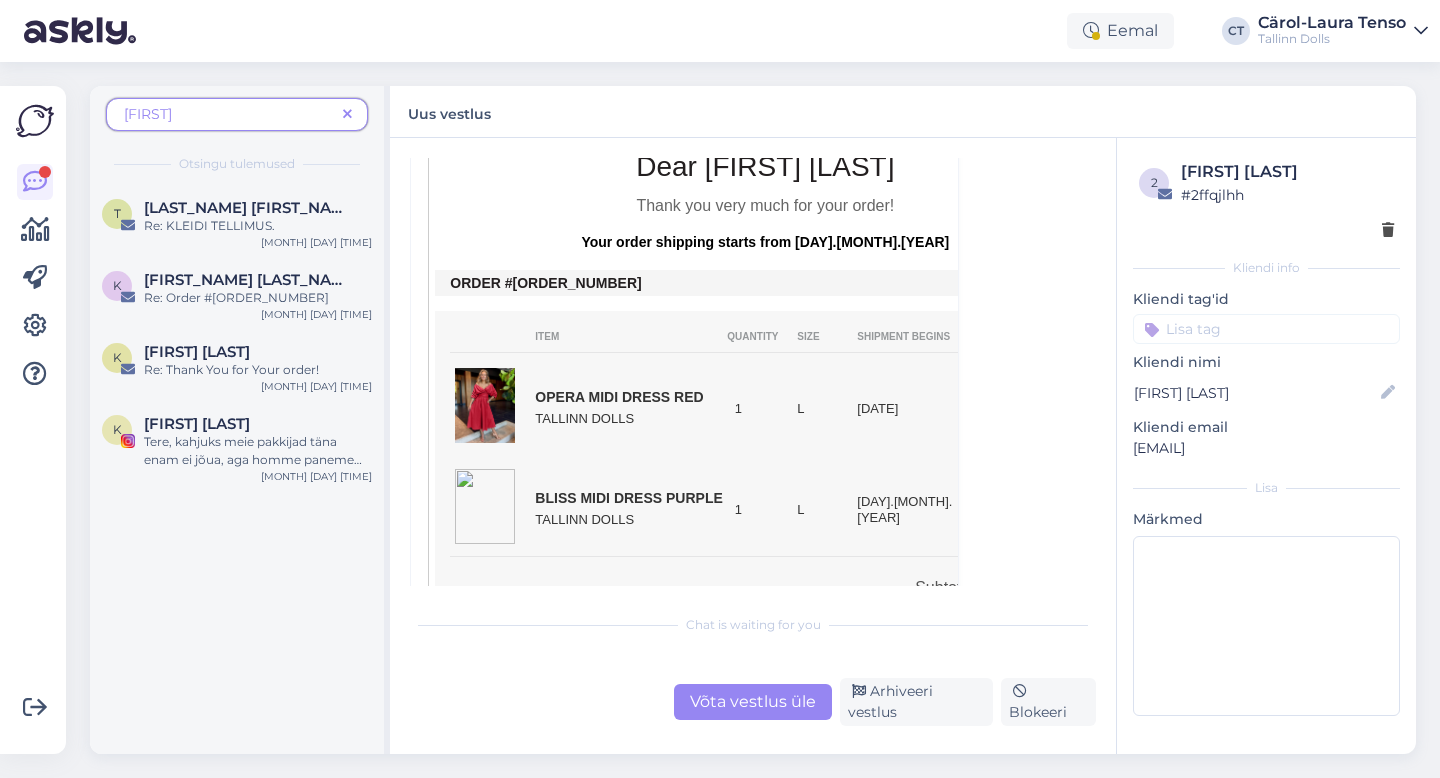click on "[FIRST]" at bounding box center [229, 114] 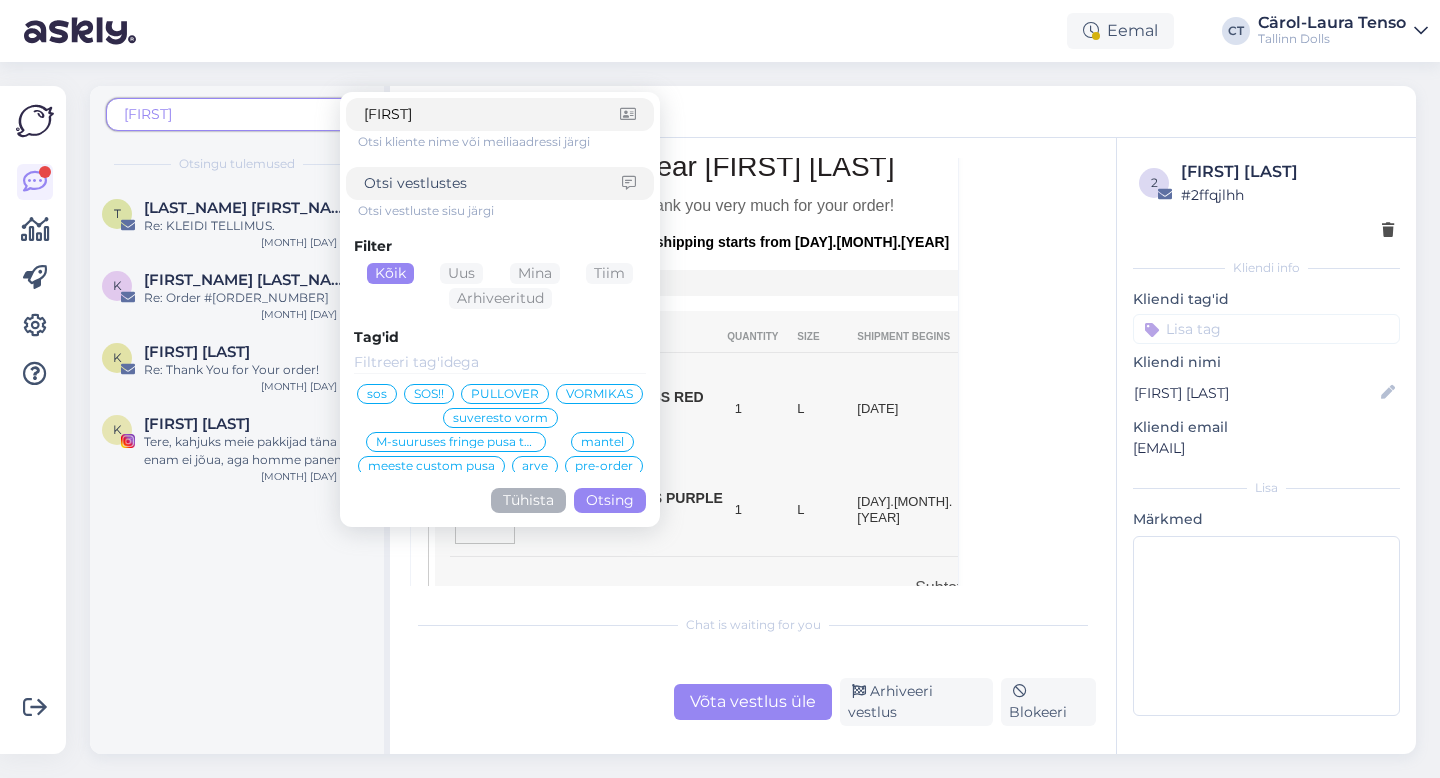 type on "[FIRST]" 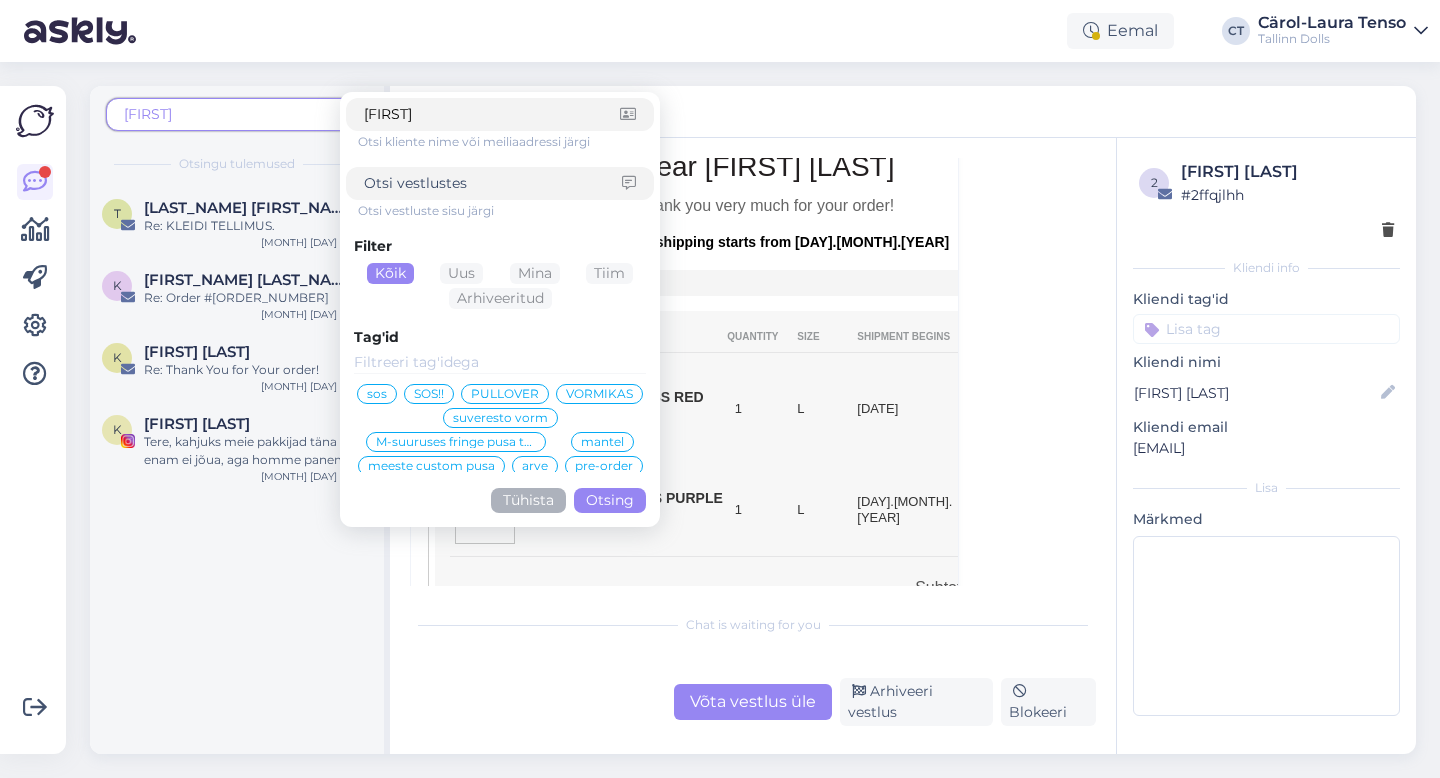 click on "Otsing" at bounding box center (610, 500) 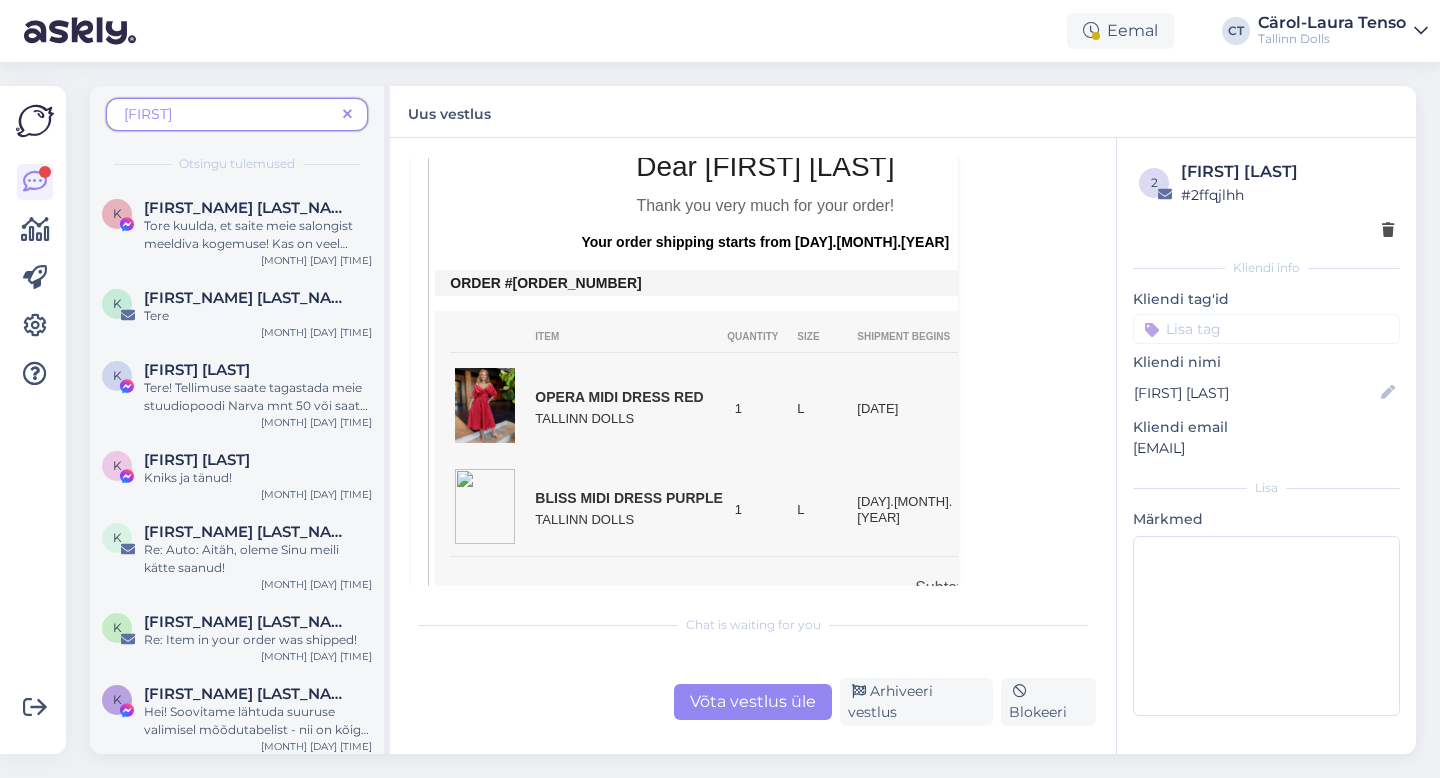 click on "[FIRST]" at bounding box center (237, 114) 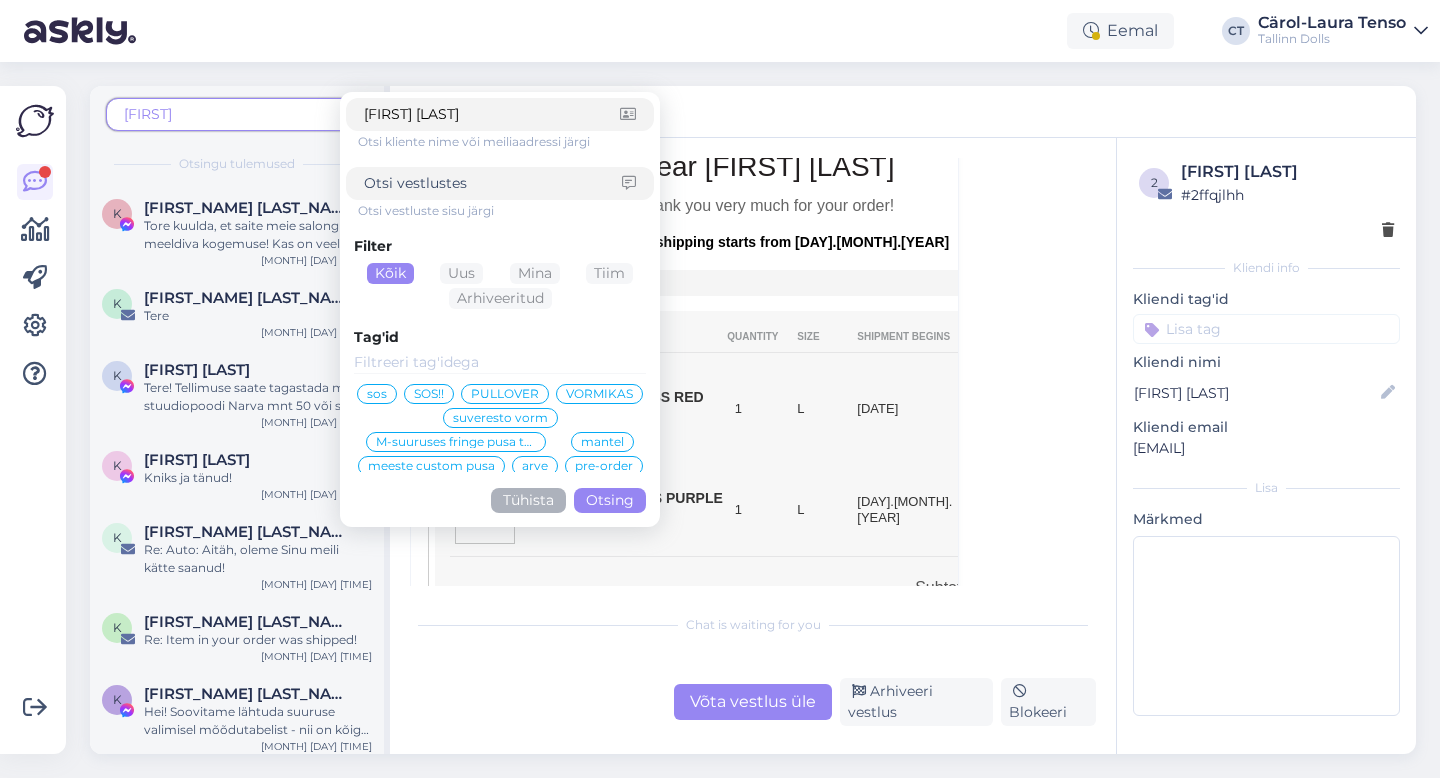 type on "[FIRST] [LAST]" 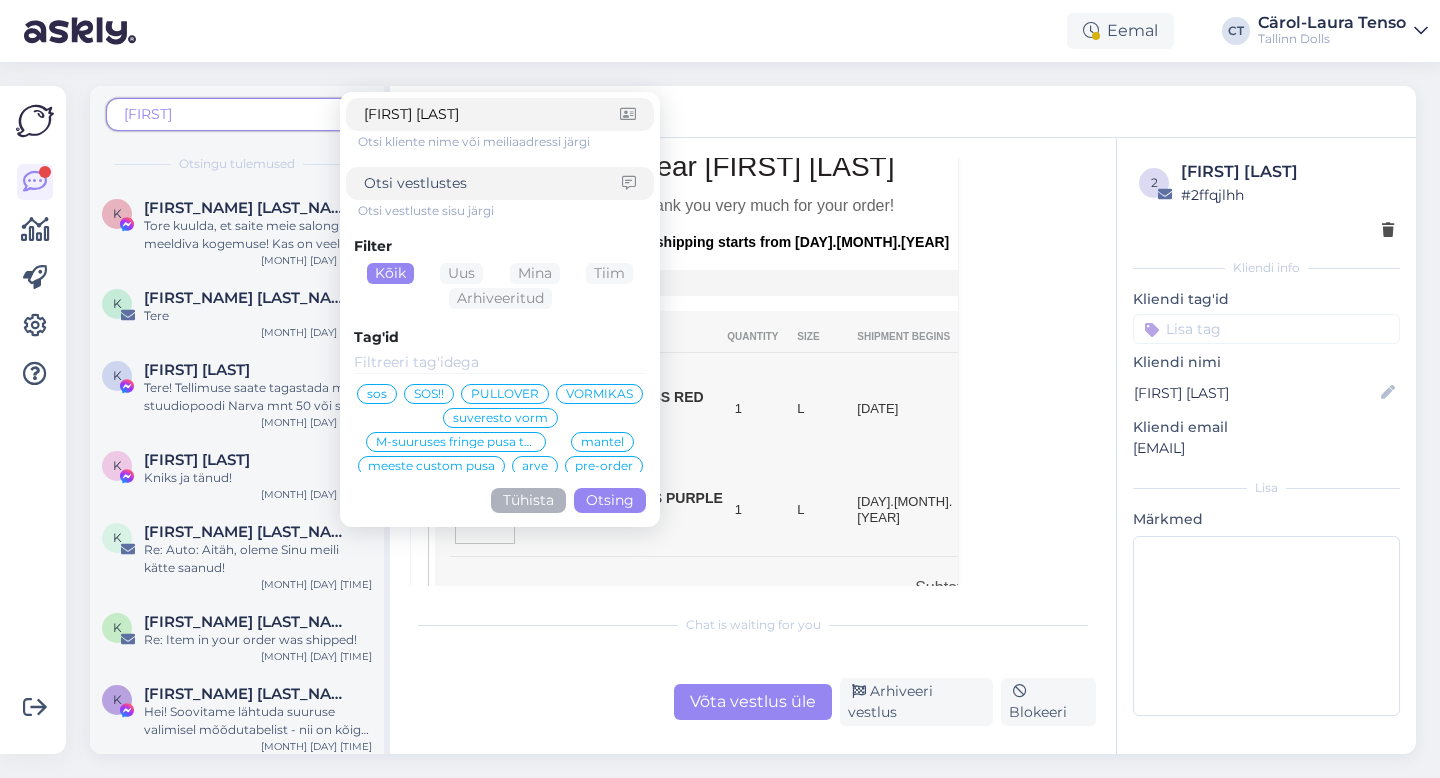 click on "Otsing" at bounding box center [610, 500] 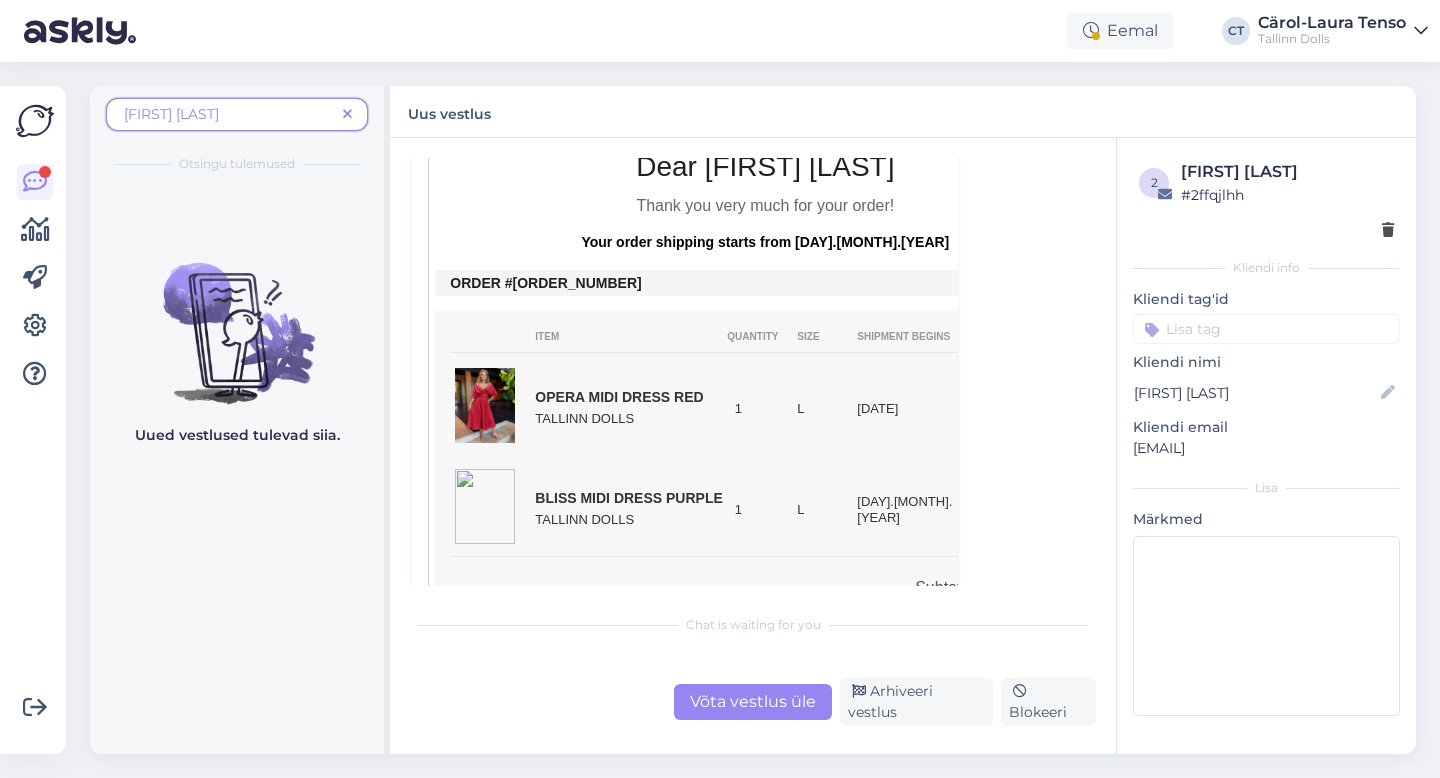click on "[FIRST] [LAST]" at bounding box center [229, 114] 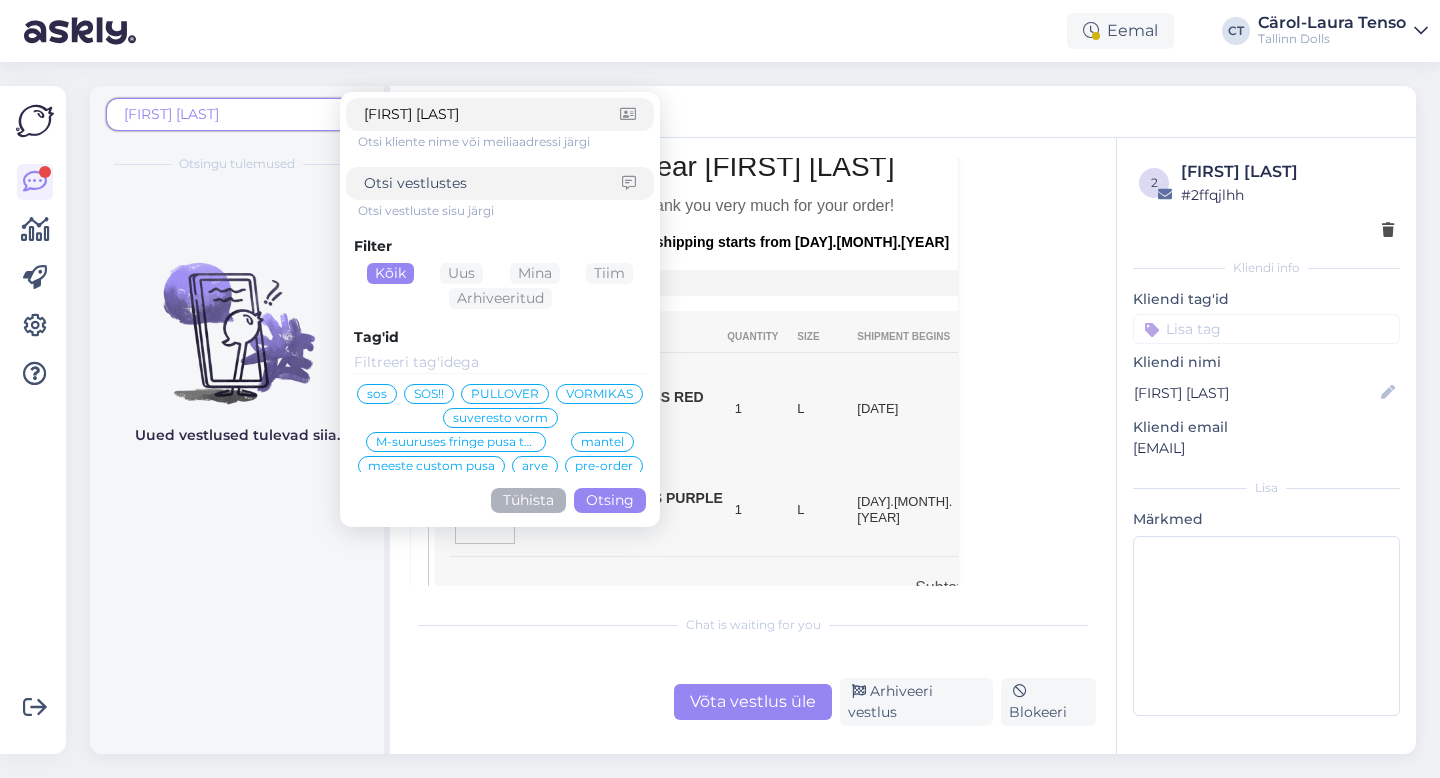 type on "[FIRST_NAME] [LAST_NAME]" 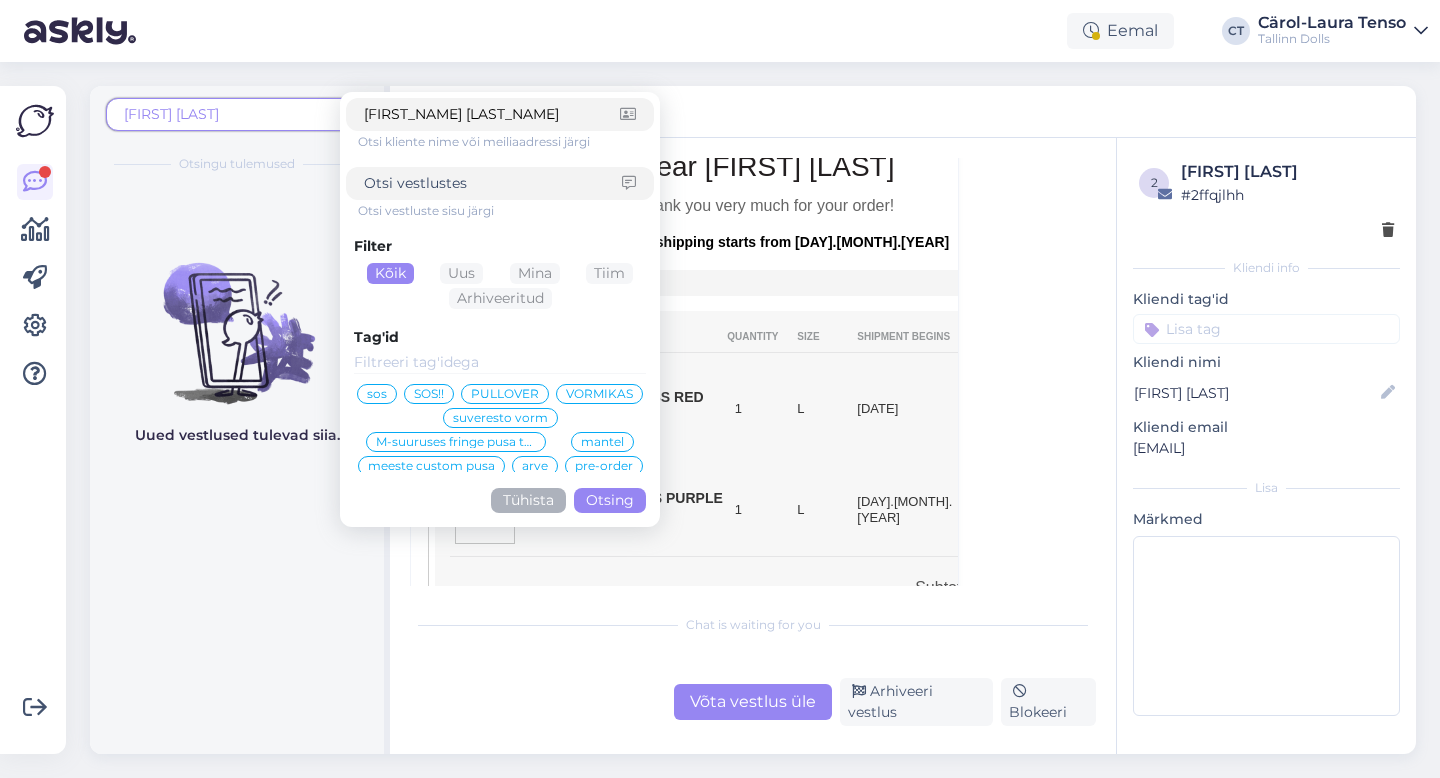 click on "Otsing" at bounding box center (610, 500) 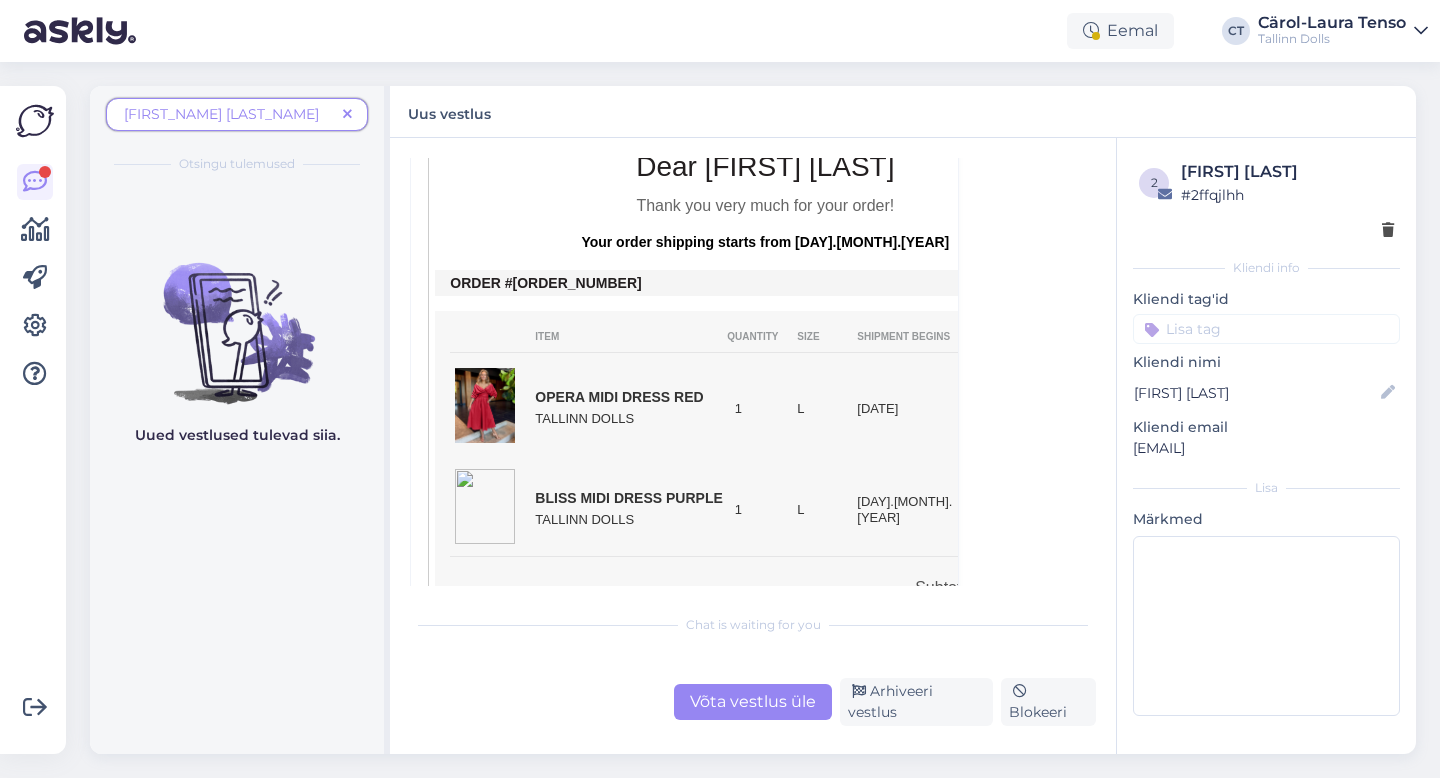 click on "[FIRST_NAME] [LAST_NAME]" at bounding box center (229, 114) 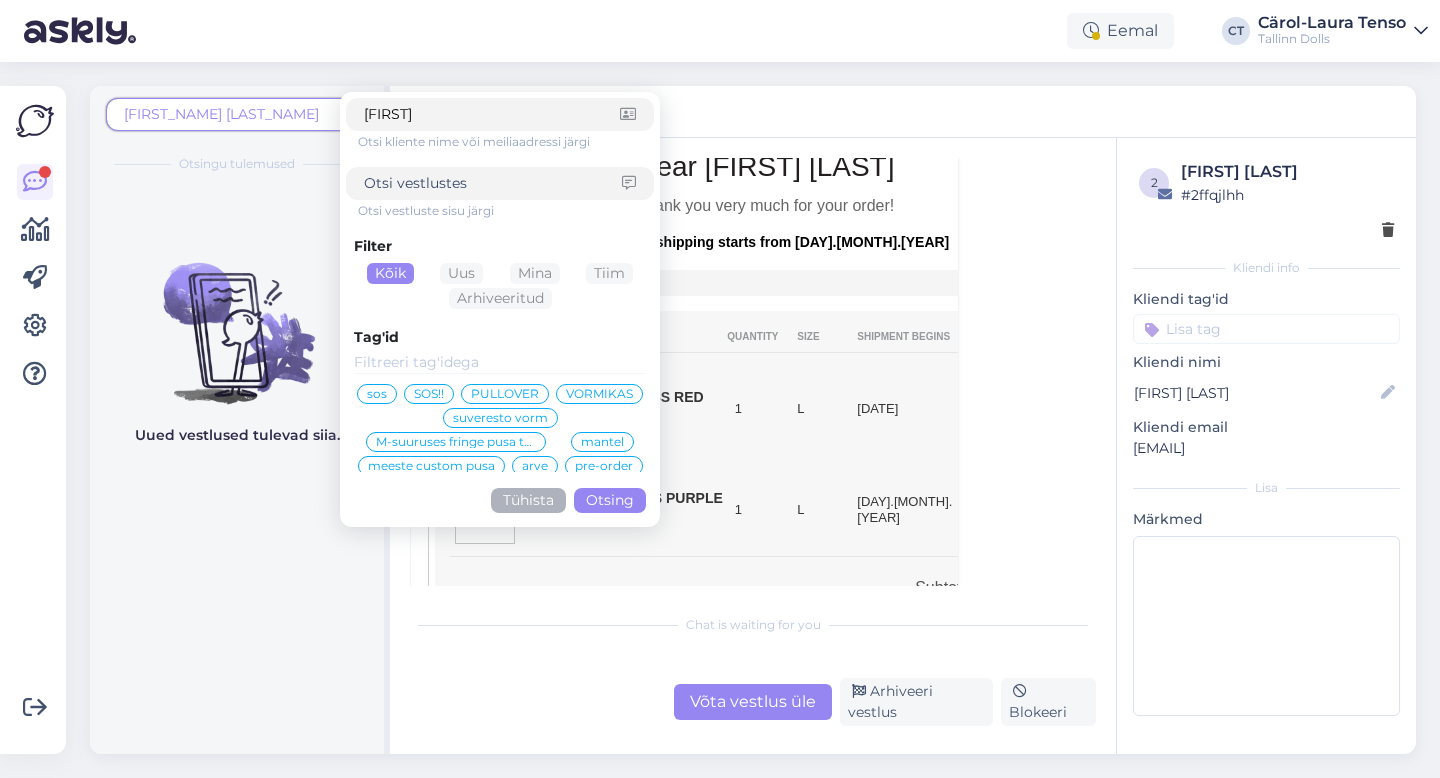 type on "[FIRST]" 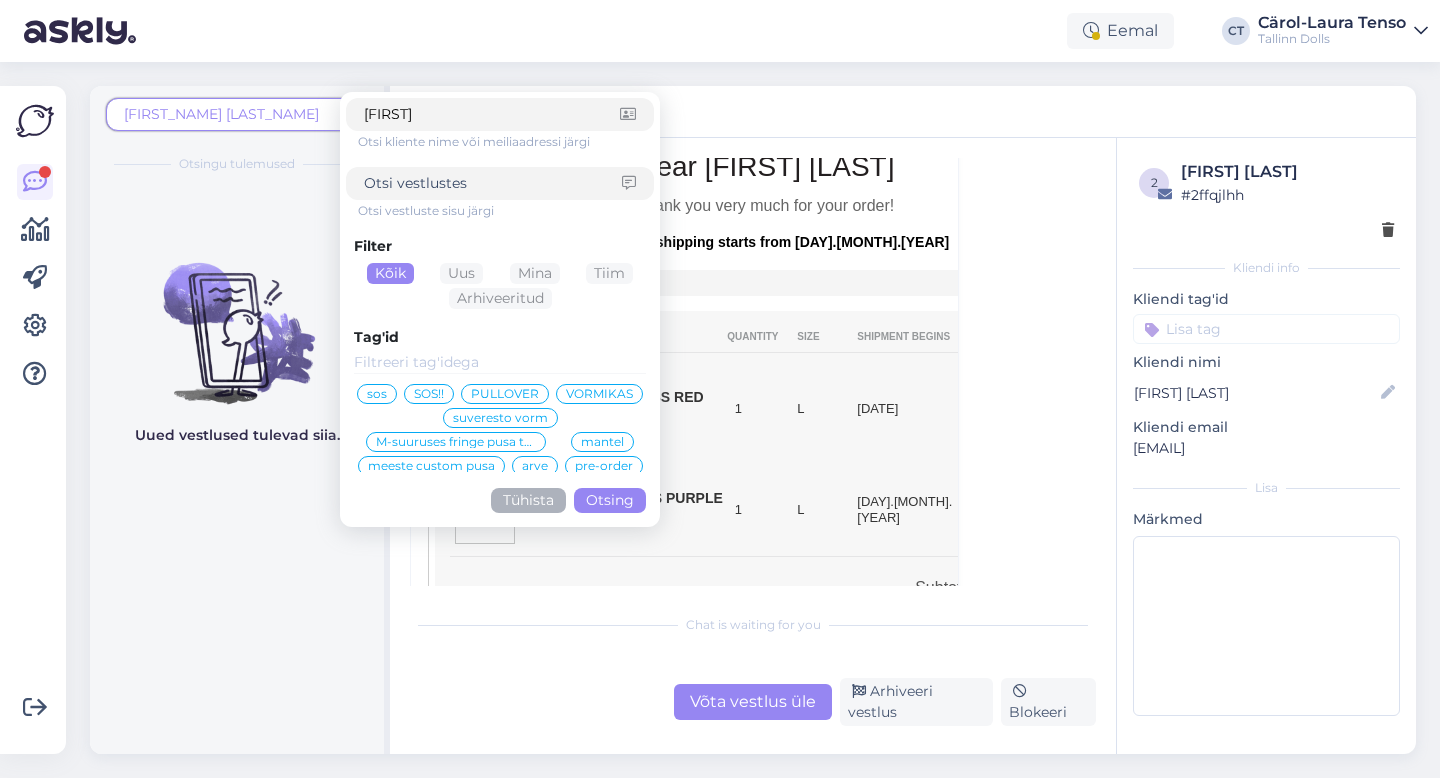click on "Otsing" at bounding box center [610, 500] 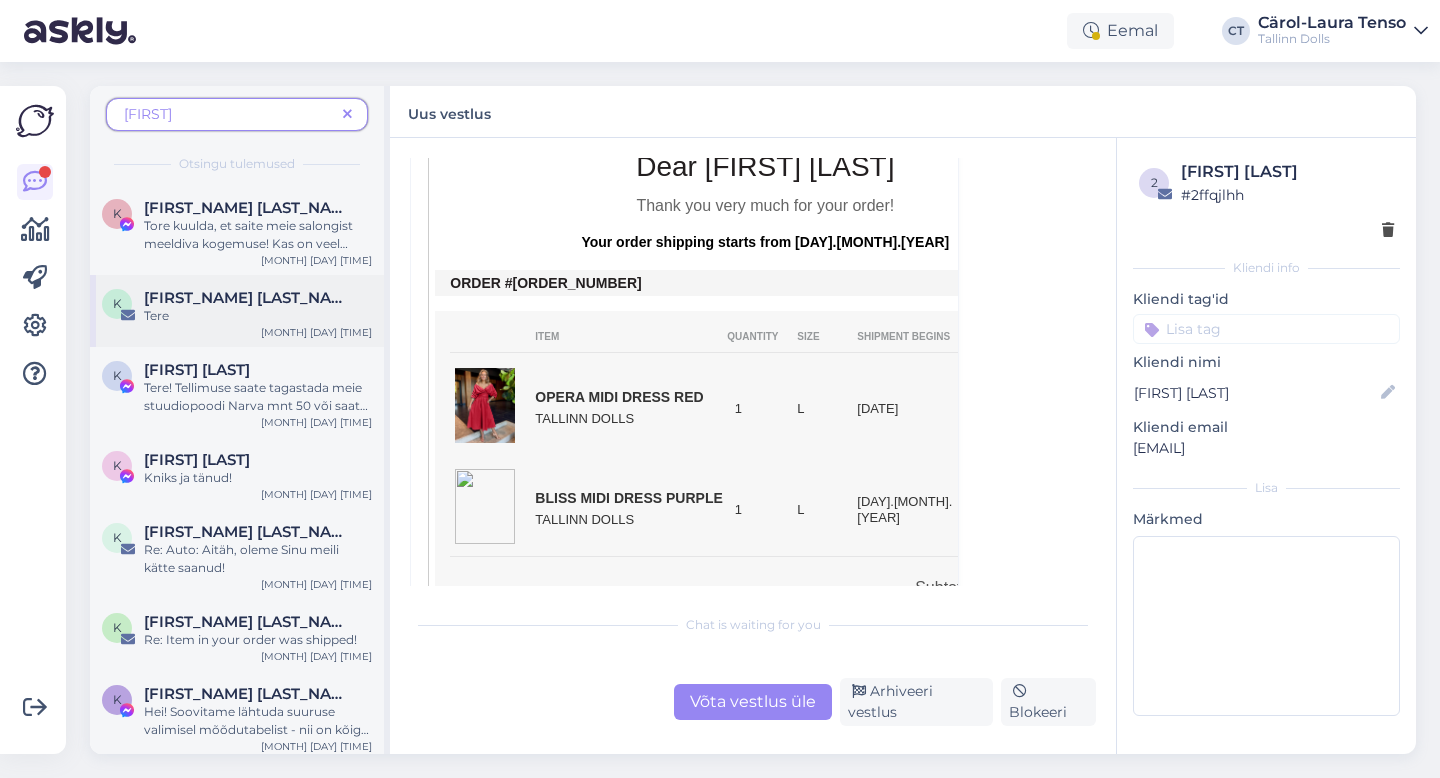 click on "Tere" at bounding box center [258, 316] 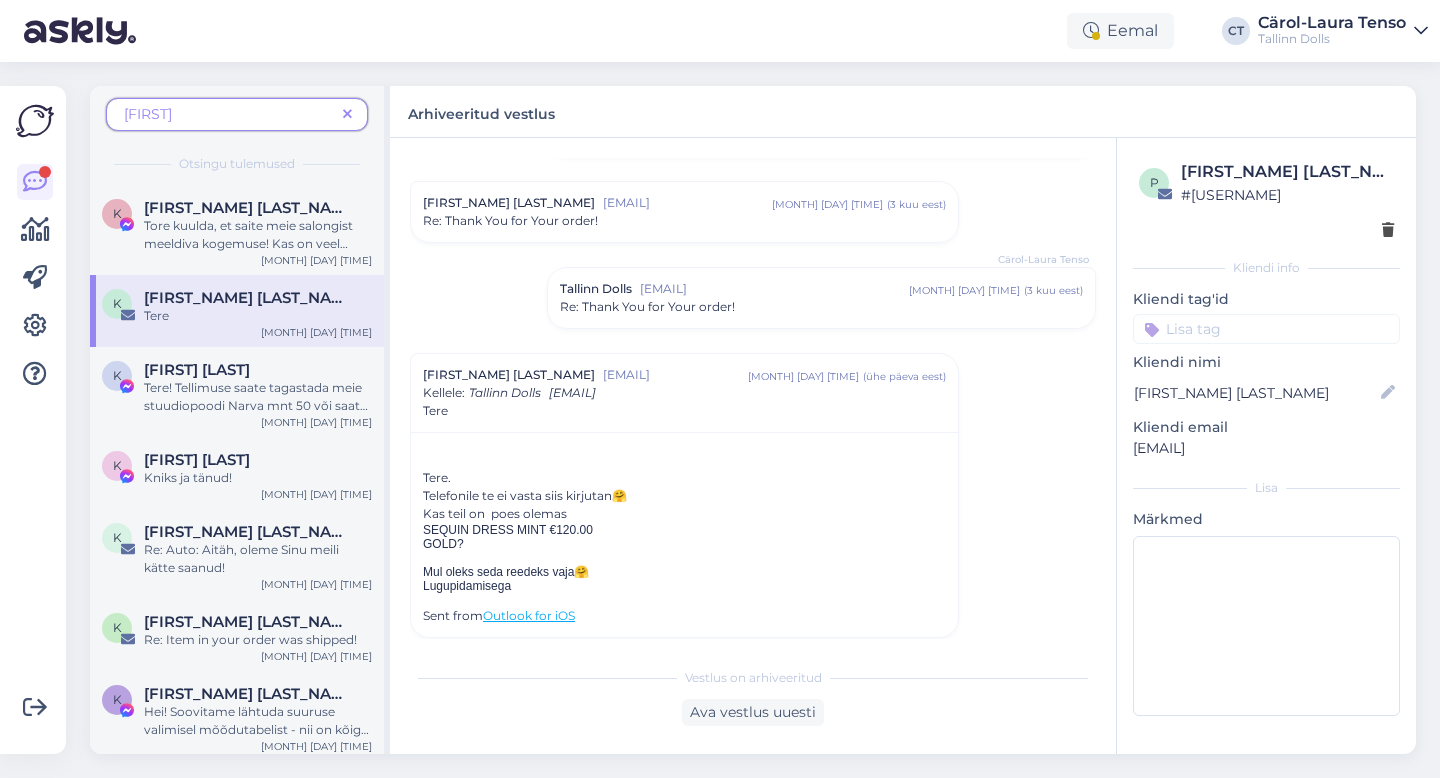 scroll, scrollTop: 560, scrollLeft: 0, axis: vertical 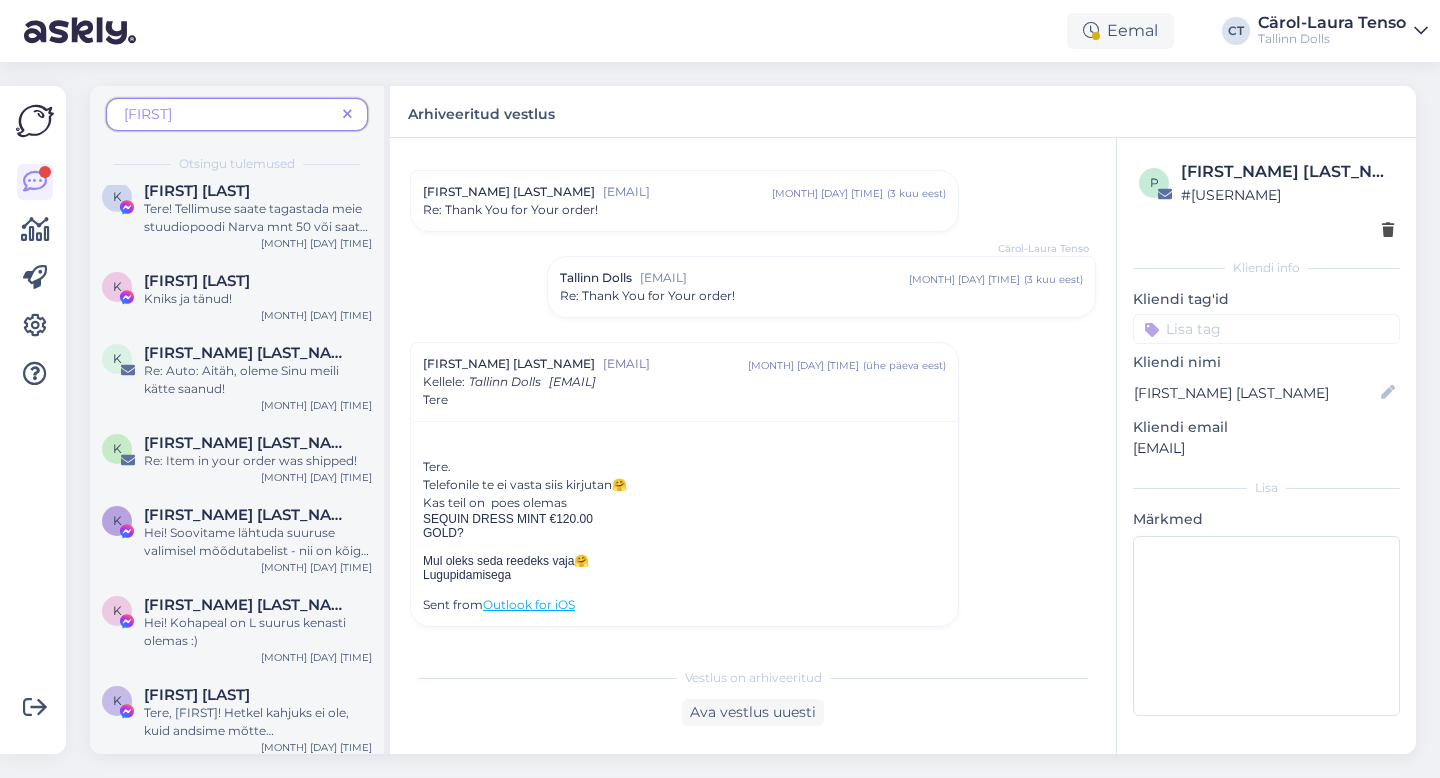 click at bounding box center (347, 115) 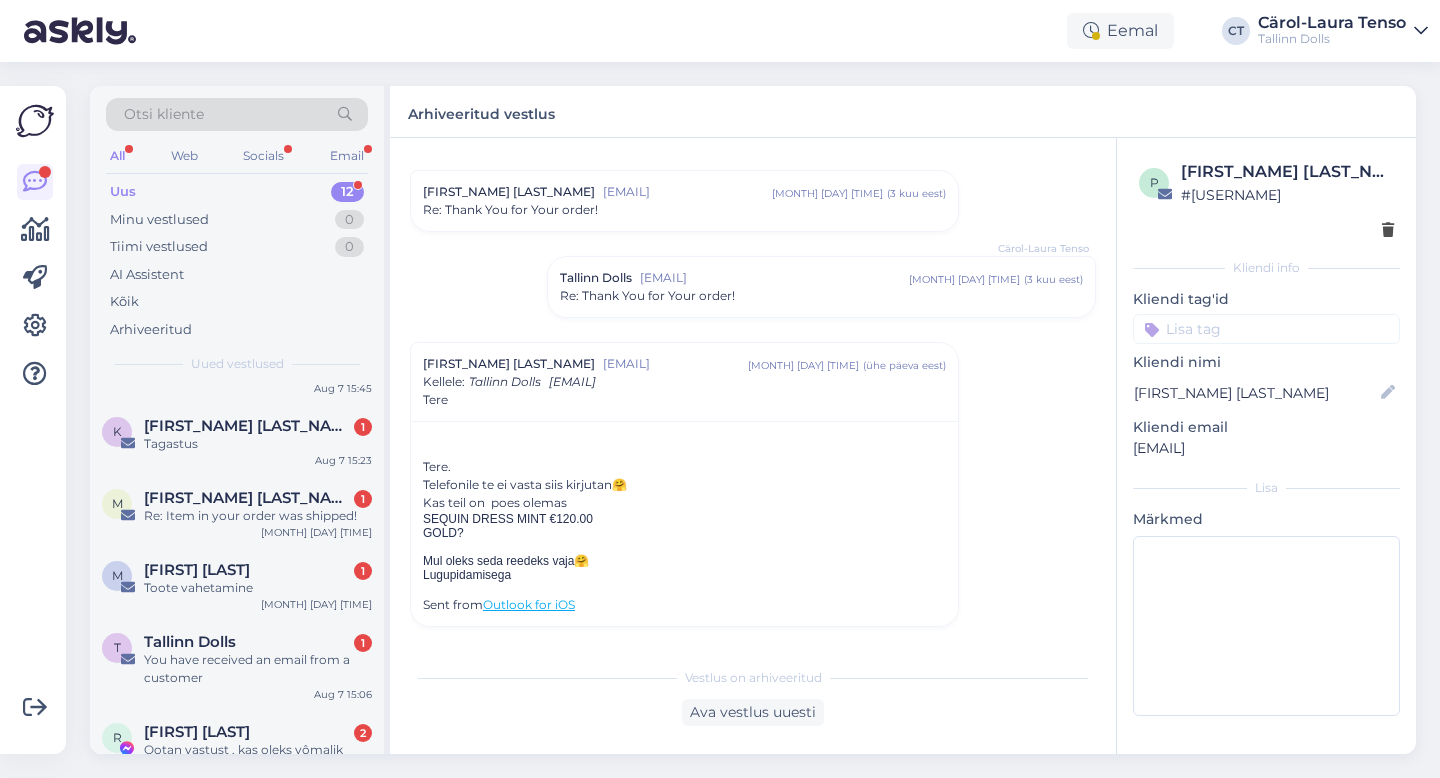 scroll, scrollTop: 585, scrollLeft: 0, axis: vertical 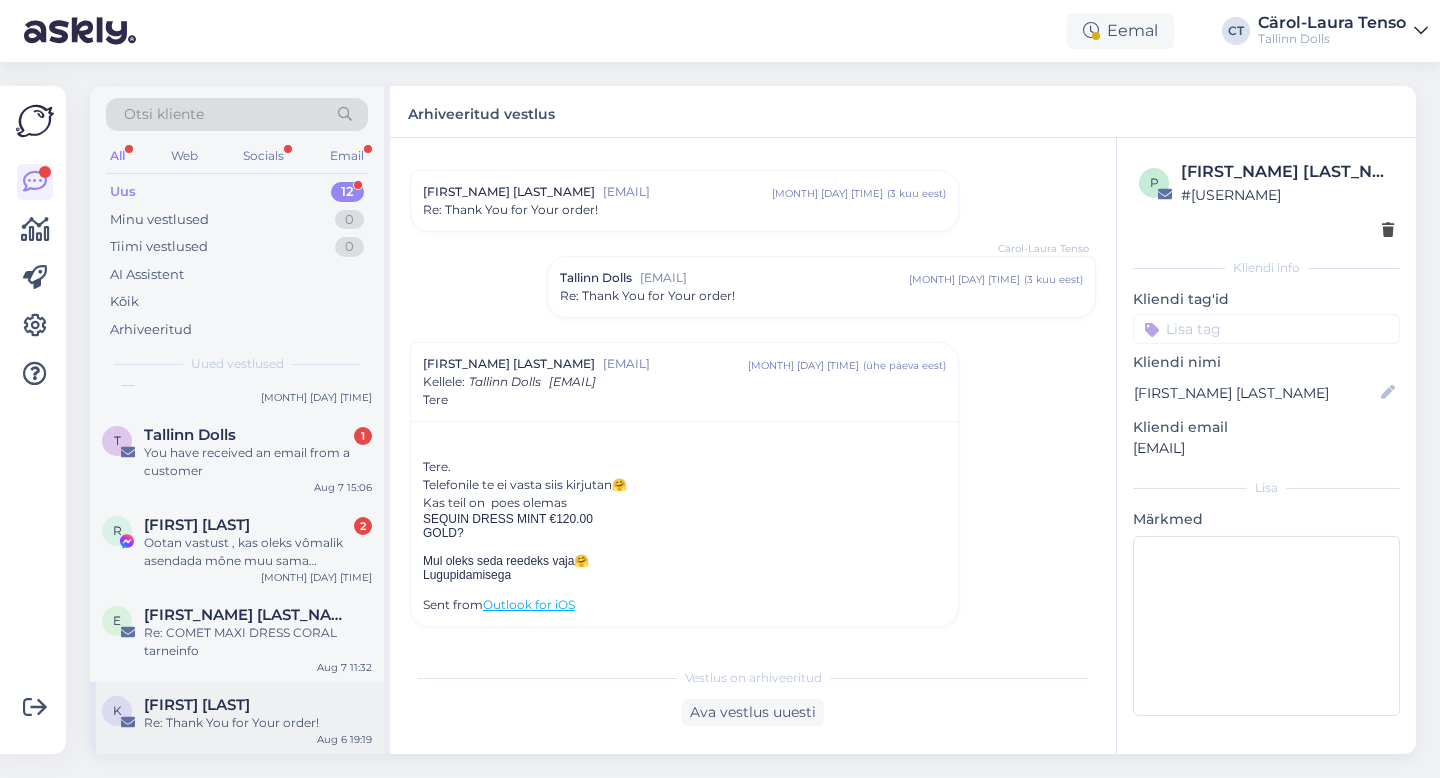 click on "Re: Thank You for Your order!" at bounding box center [258, 723] 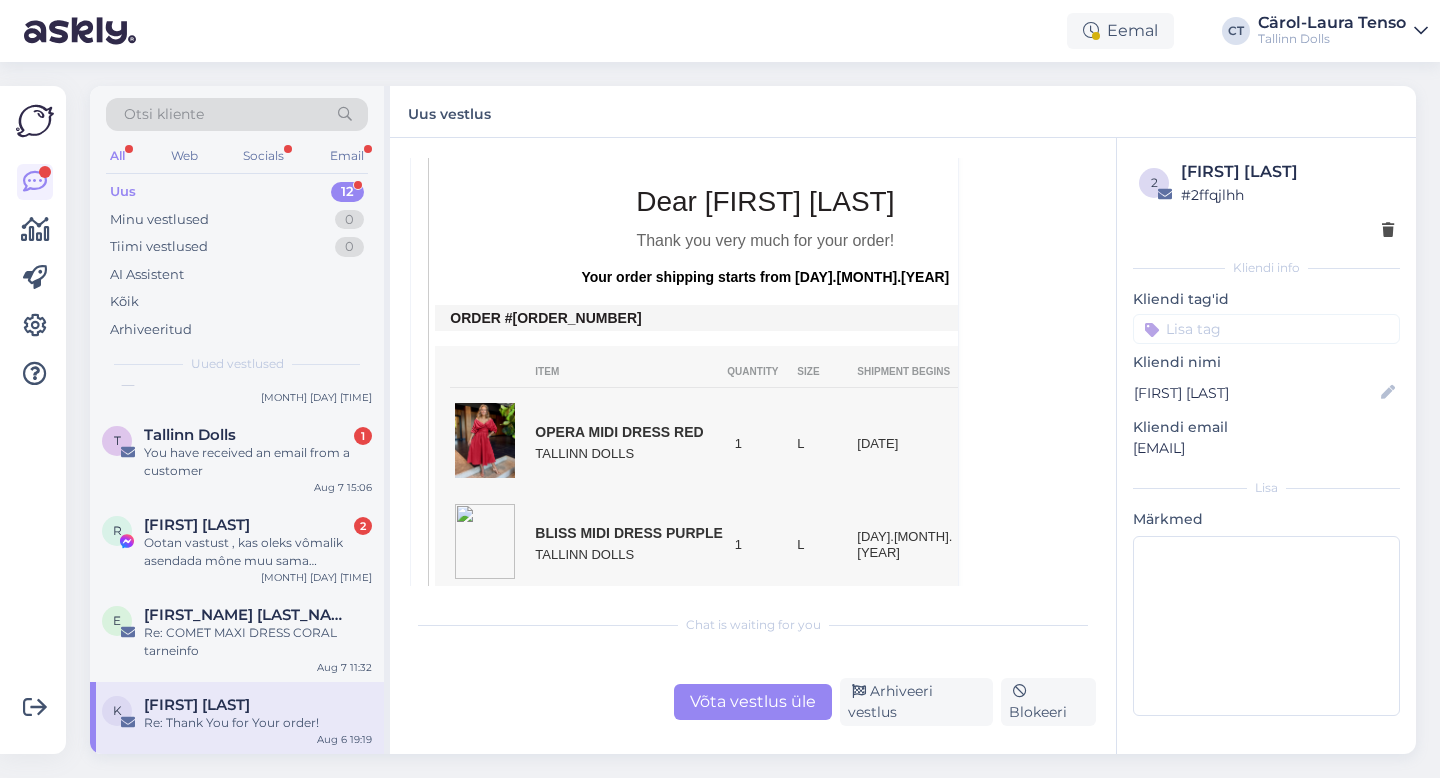 scroll, scrollTop: 560, scrollLeft: 0, axis: vertical 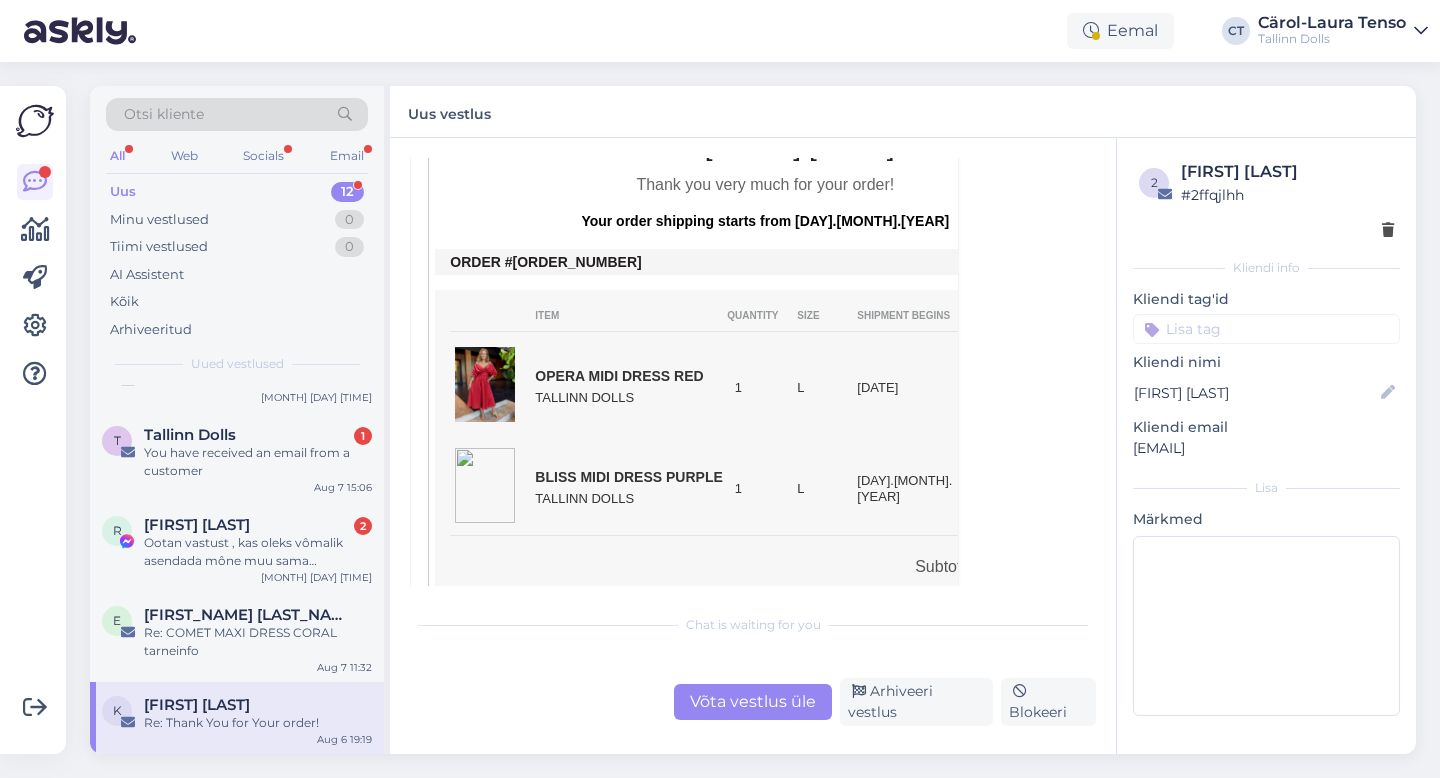 drag, startPoint x: 604, startPoint y: 265, endPoint x: 529, endPoint y: 258, distance: 75.32596 